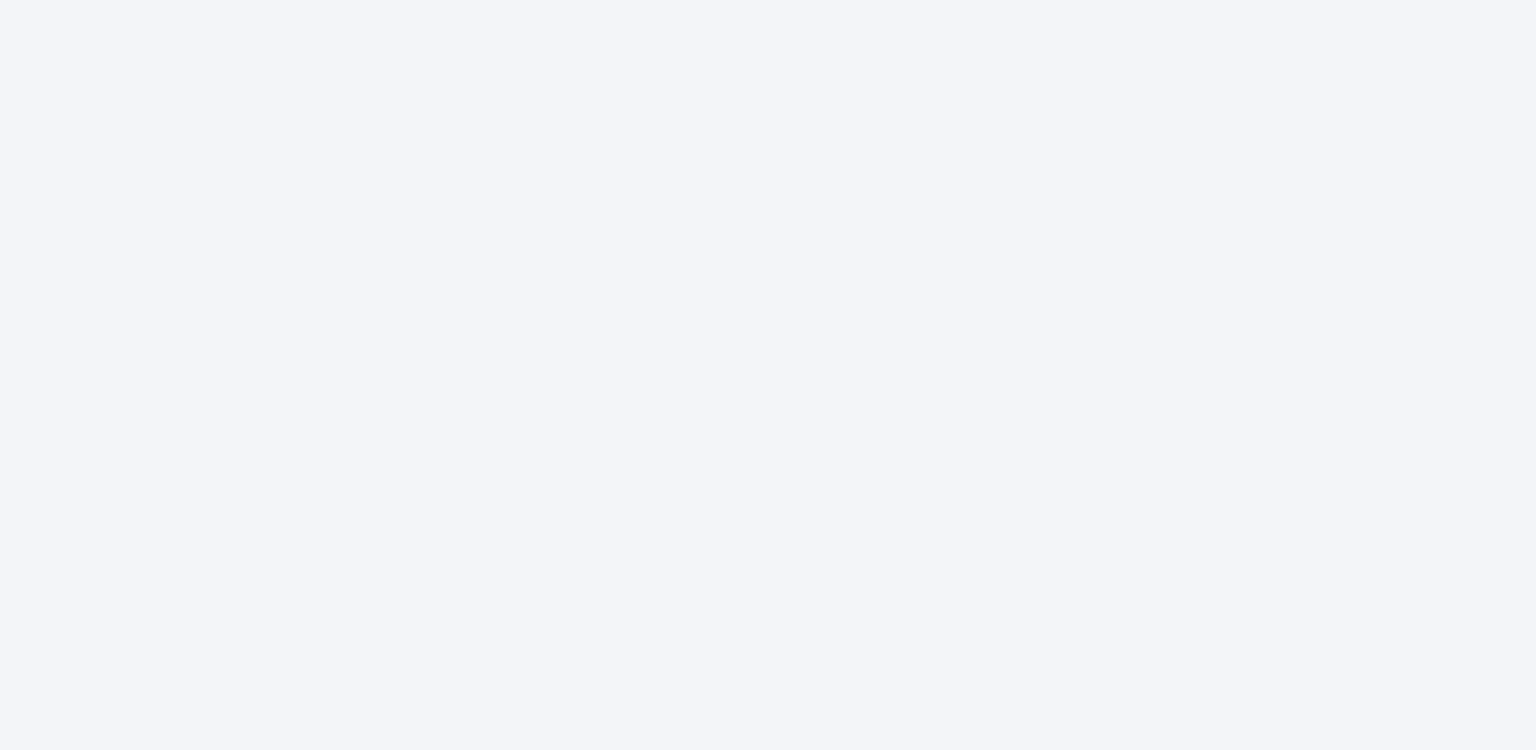 scroll, scrollTop: 0, scrollLeft: 0, axis: both 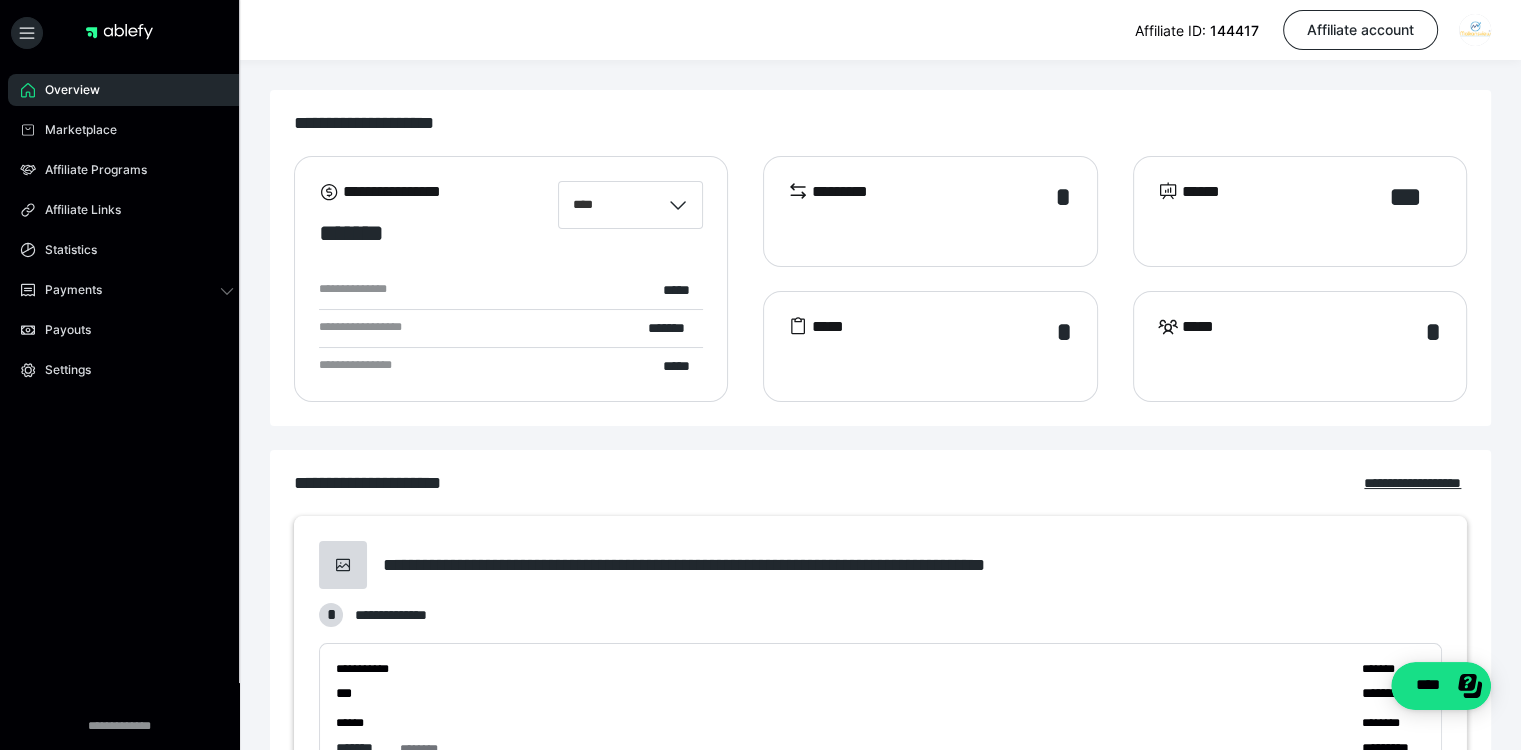 click on "**********" at bounding box center (511, 279) 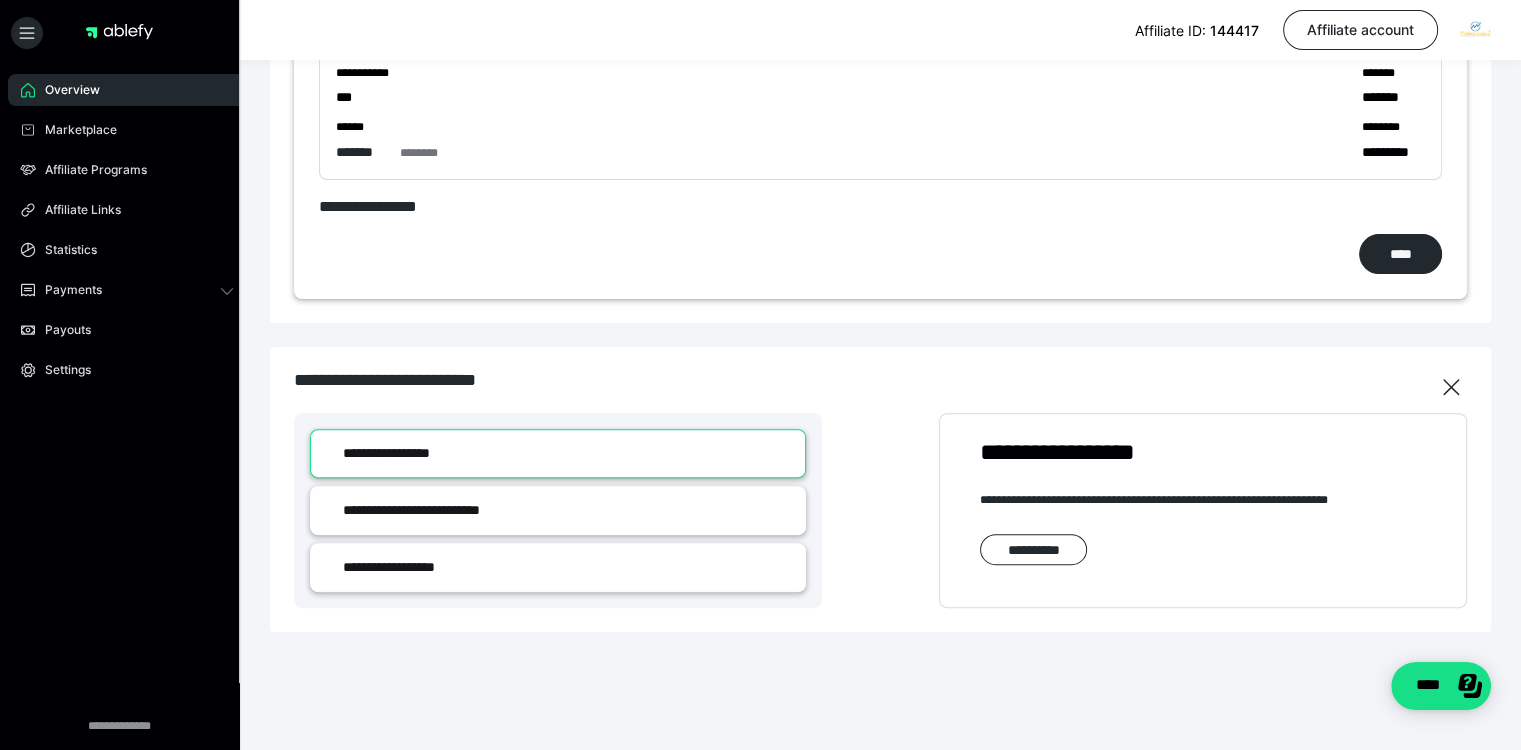 scroll, scrollTop: 599, scrollLeft: 0, axis: vertical 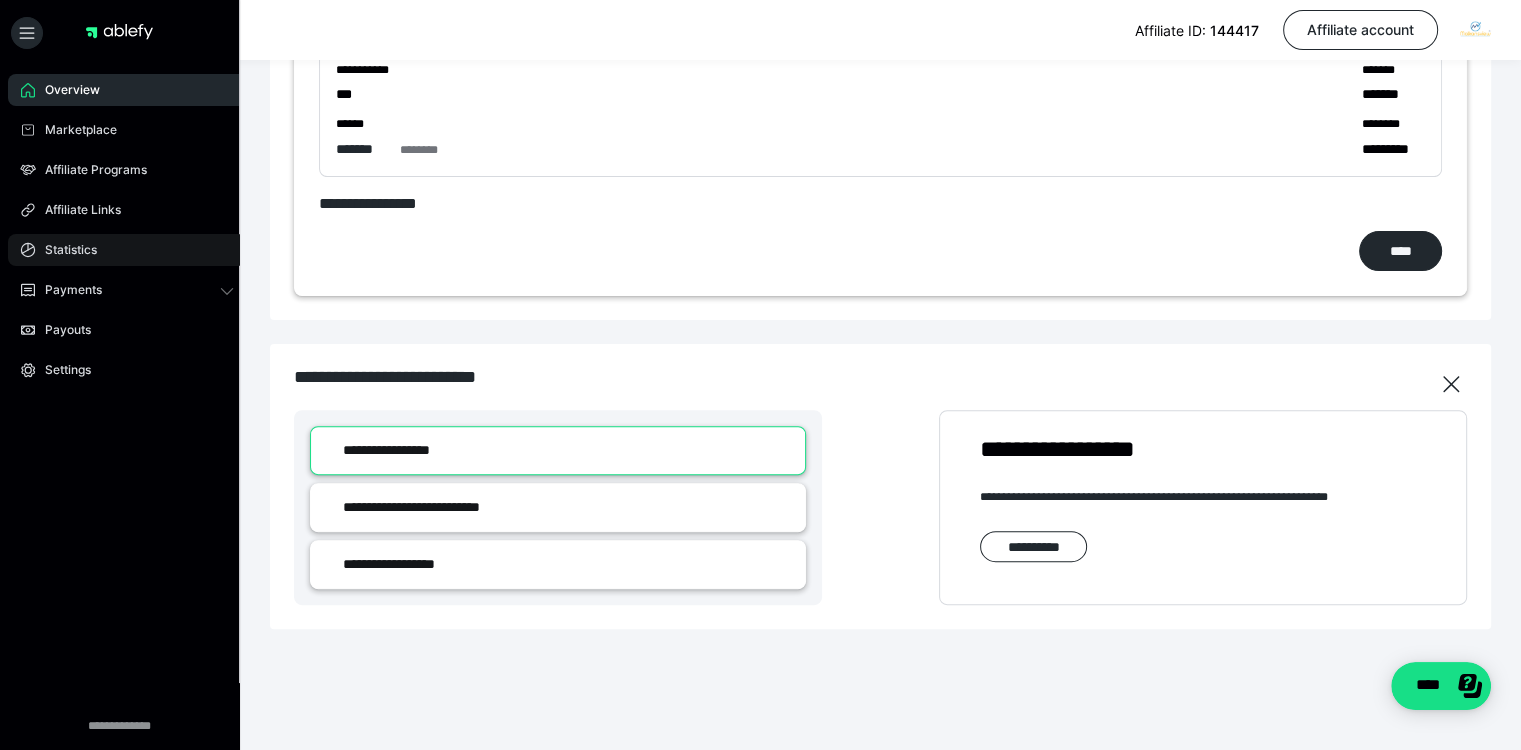 click on "Statistics" at bounding box center [64, 250] 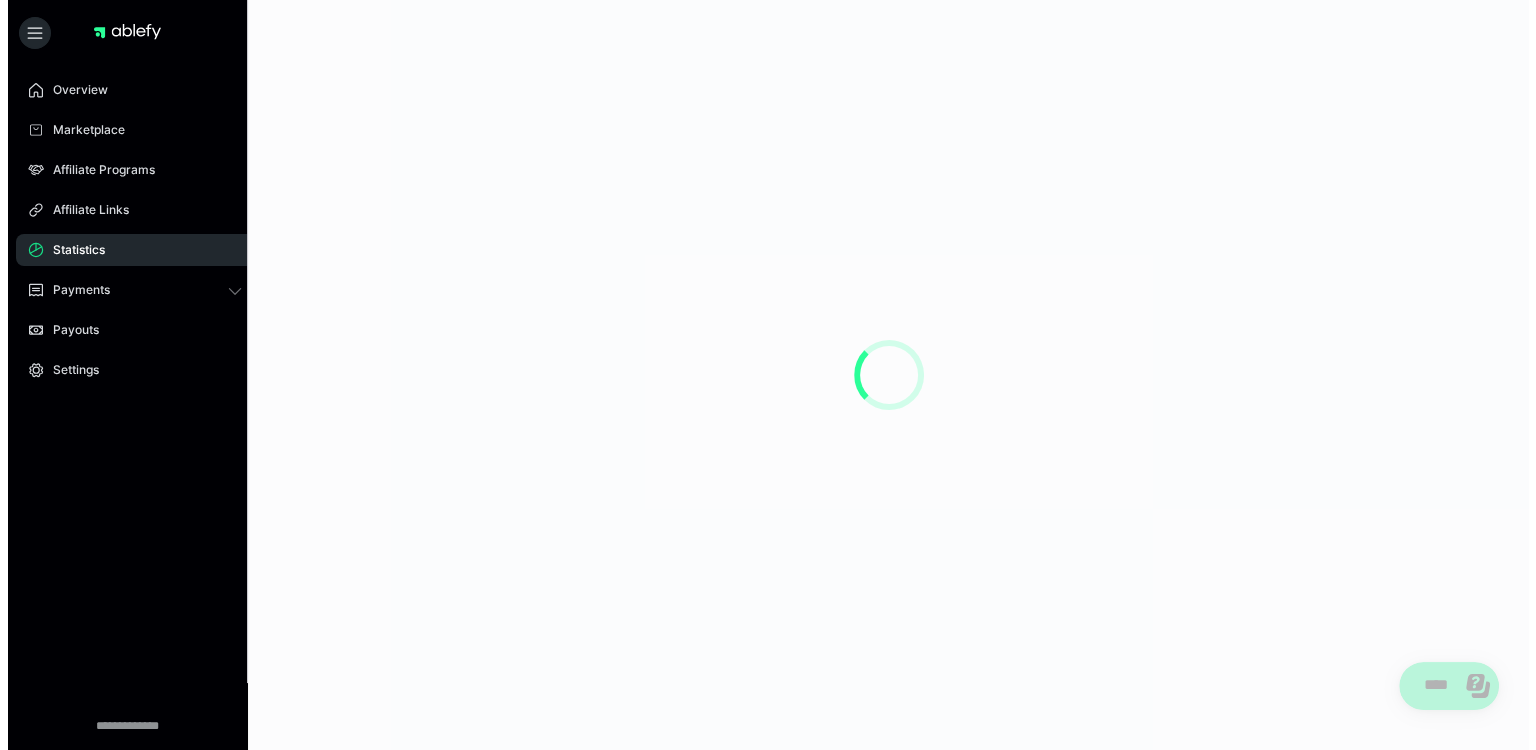 scroll, scrollTop: 0, scrollLeft: 0, axis: both 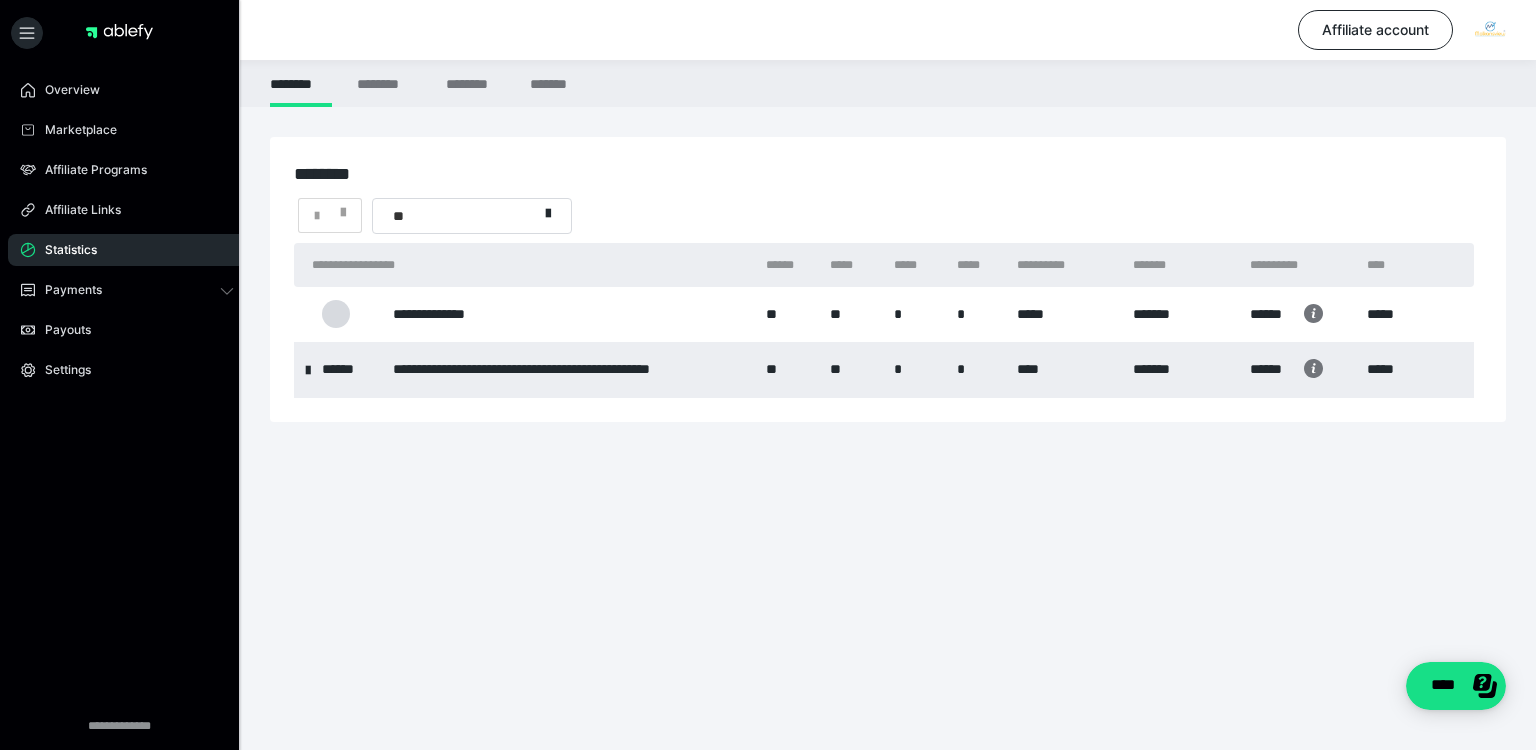 click on "**" at bounding box center [455, 216] 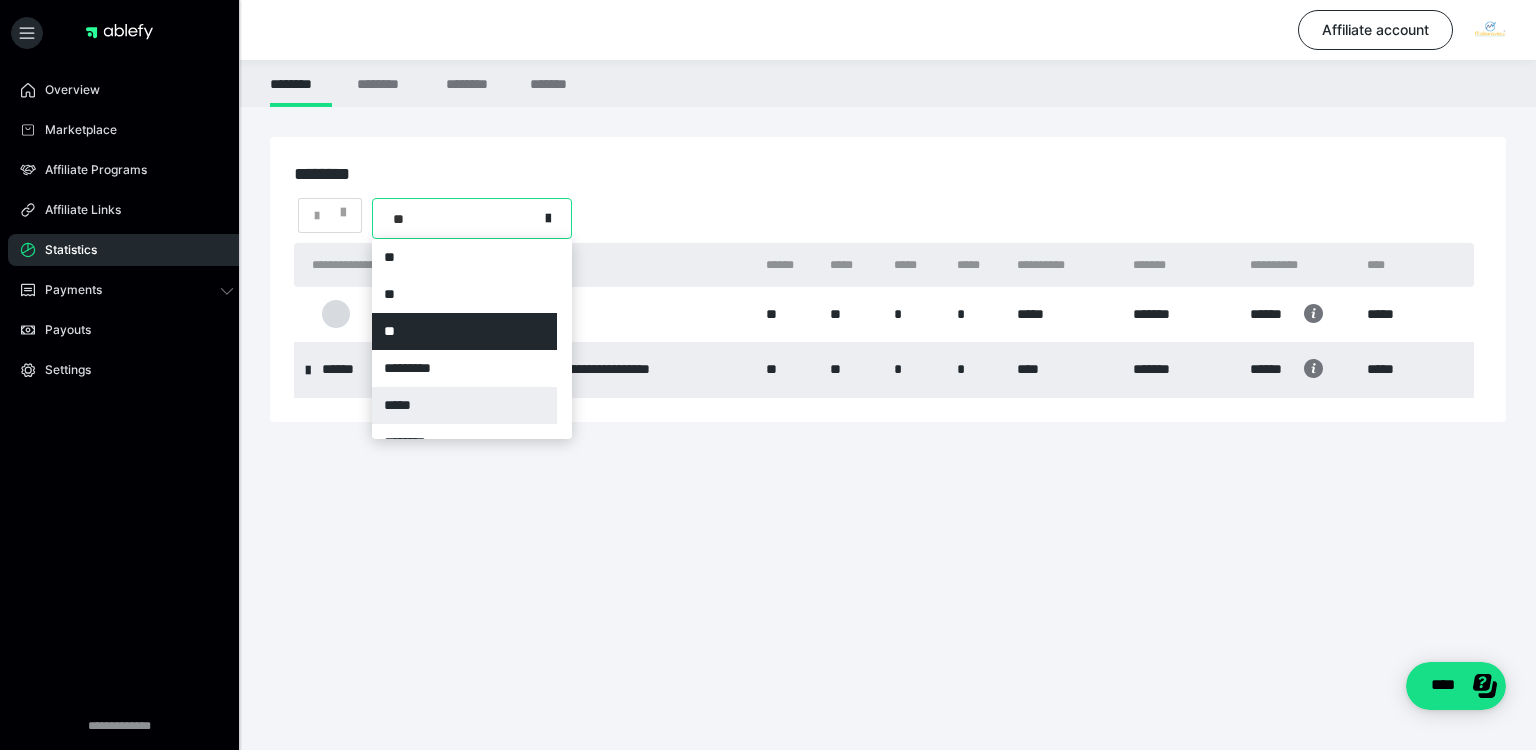 click on "*****" at bounding box center (464, 405) 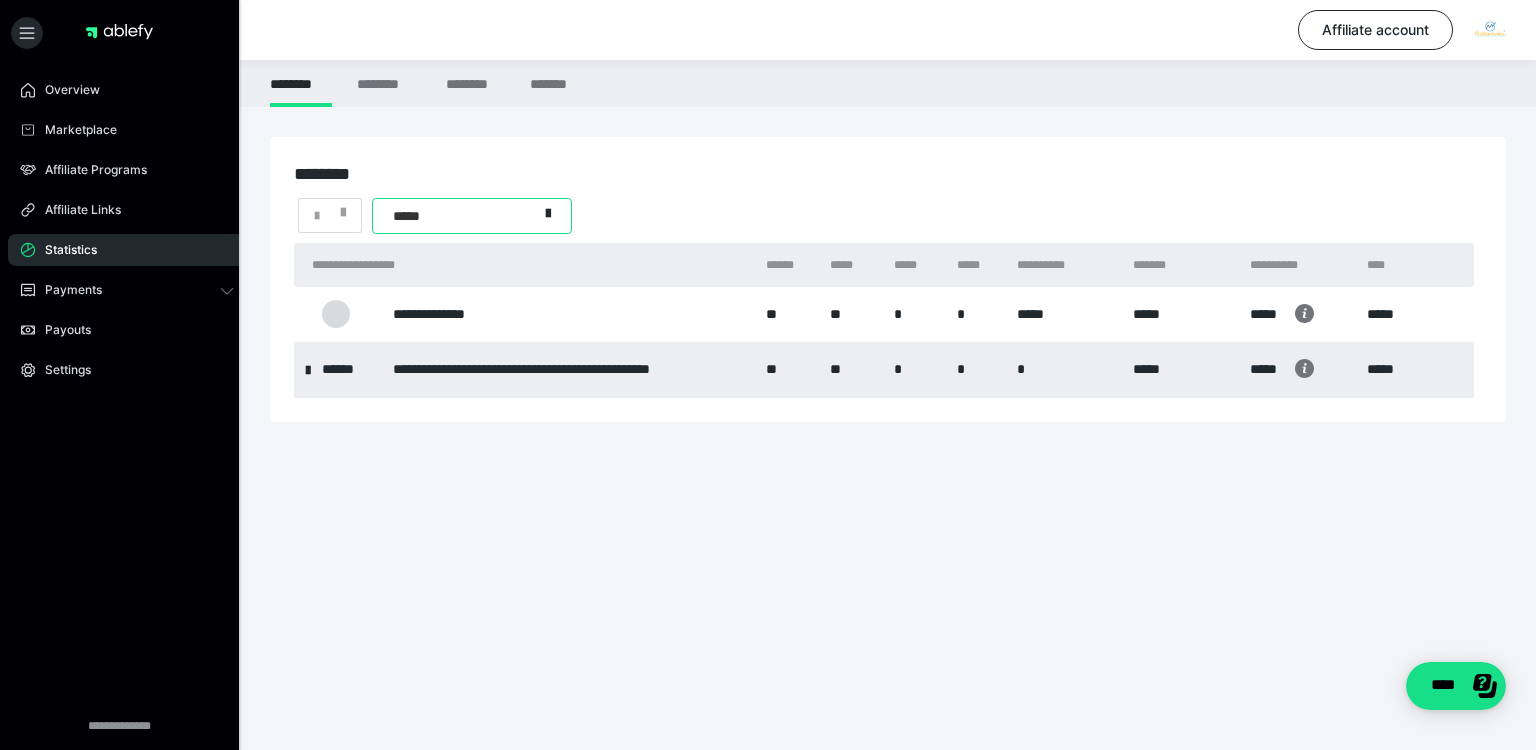 click at bounding box center [308, 369] 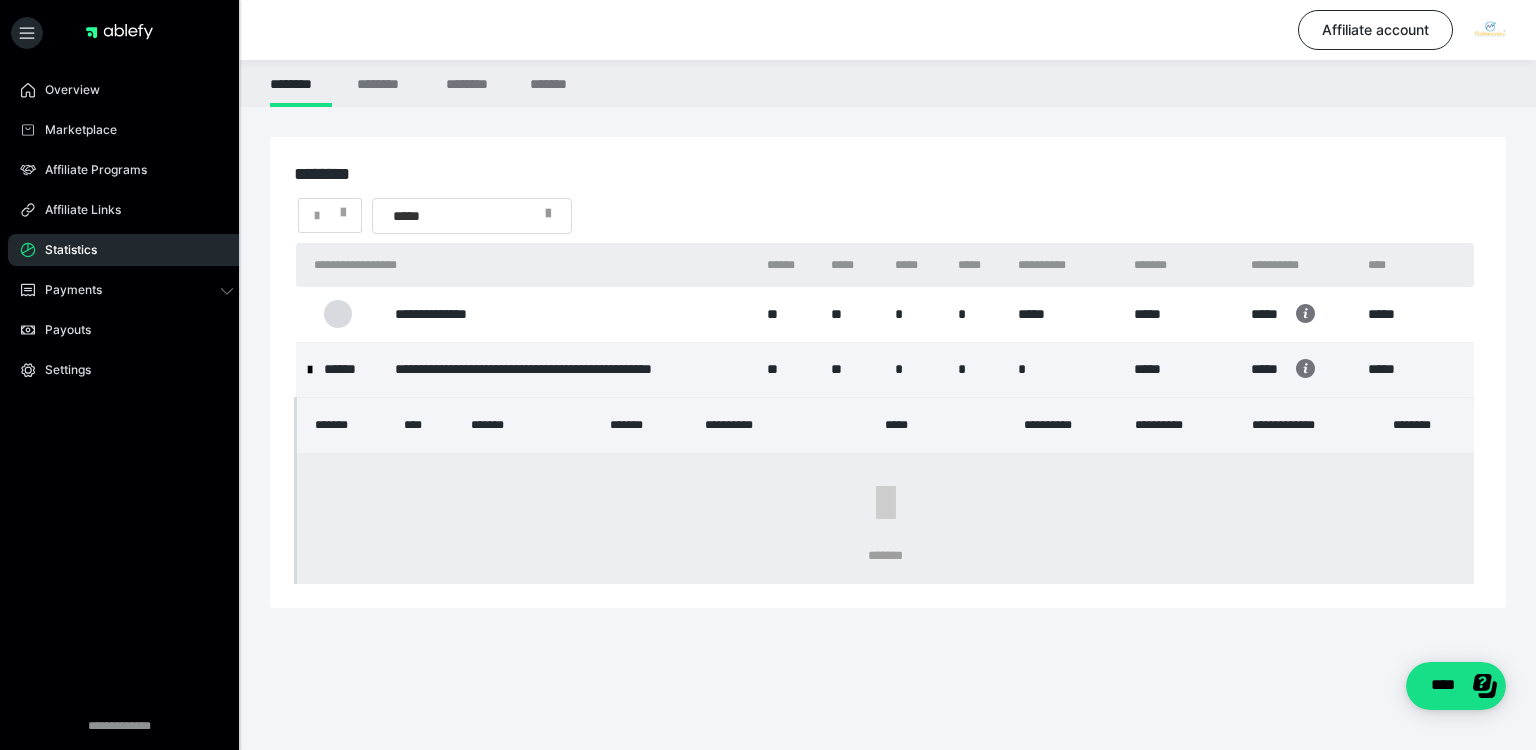 click at bounding box center [554, 216] 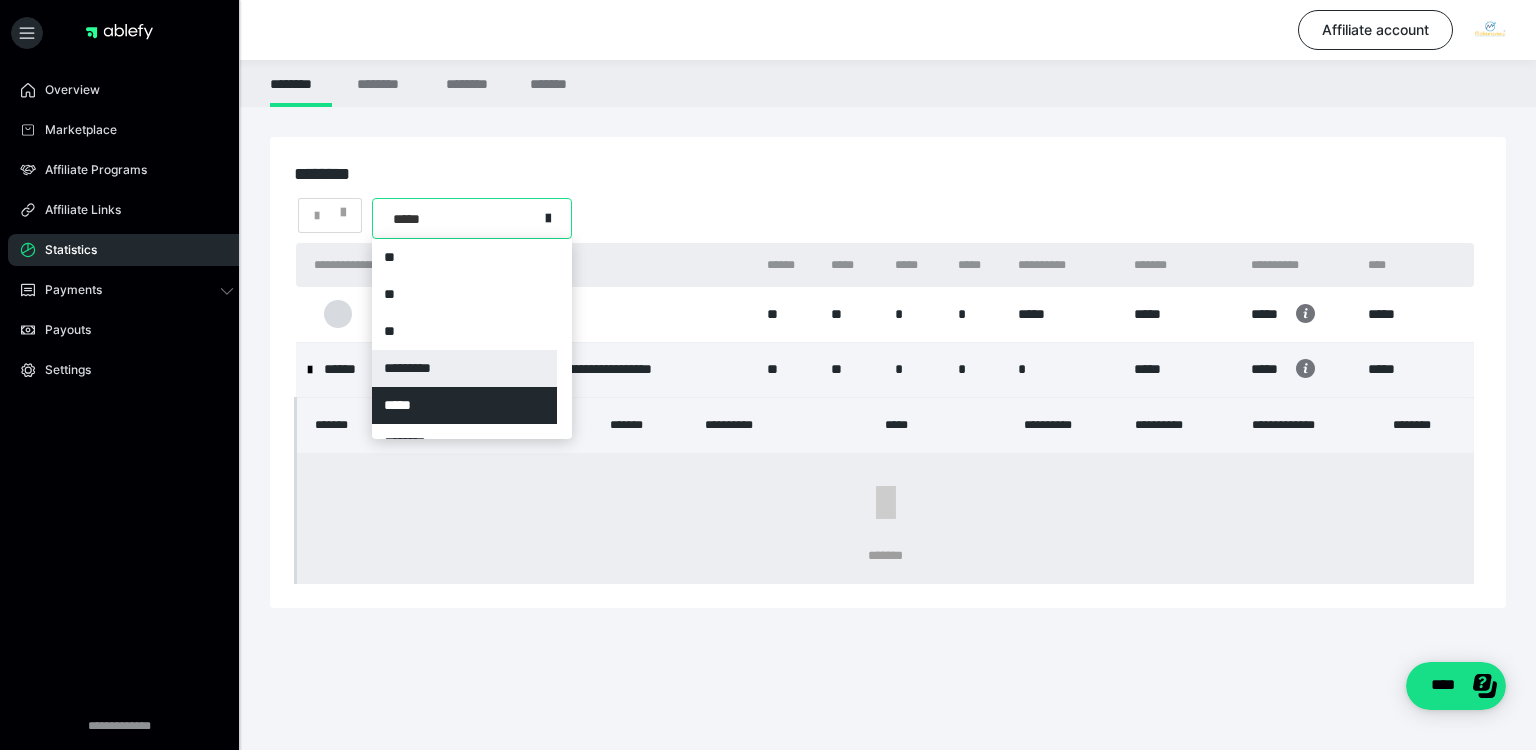 click on "*********" at bounding box center (464, 368) 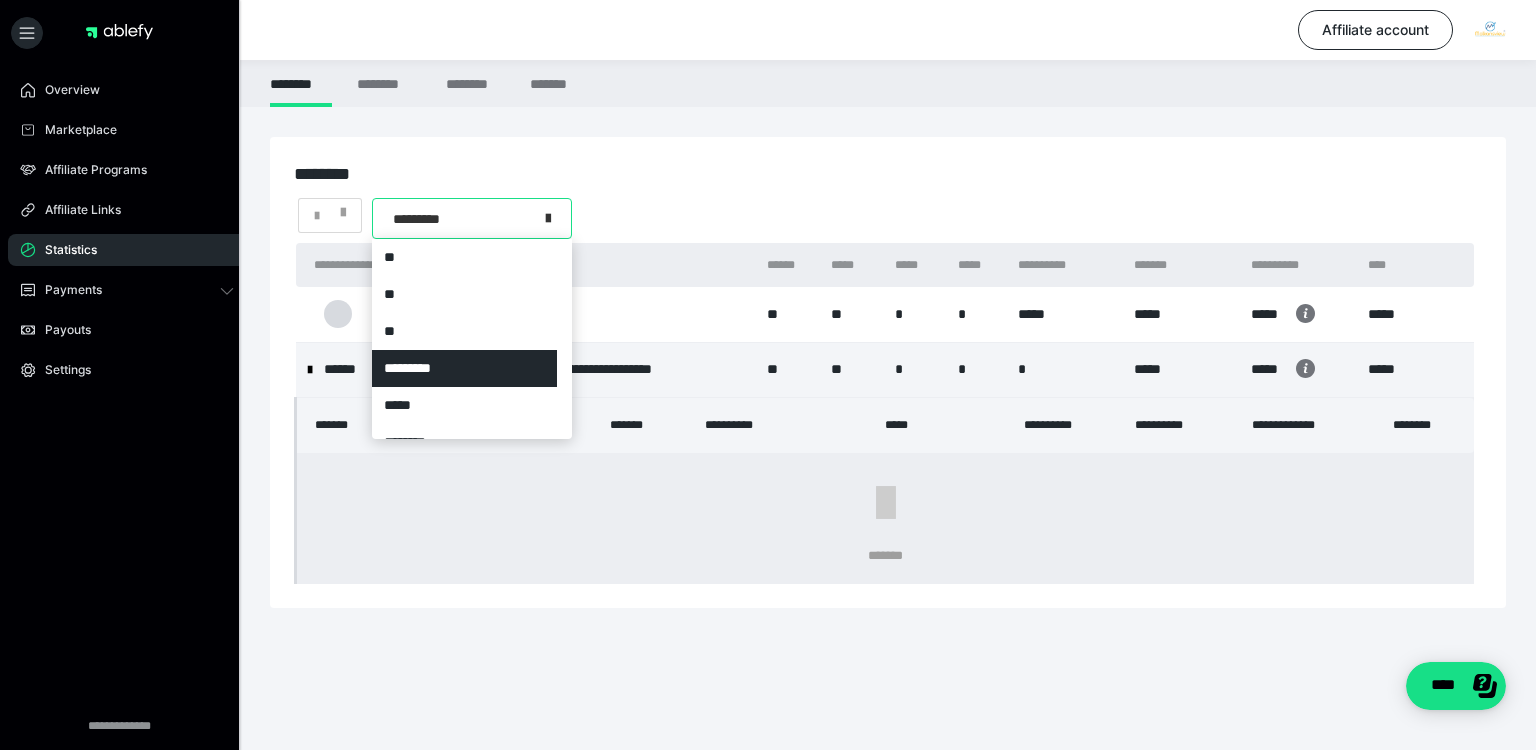 click at bounding box center [554, 218] 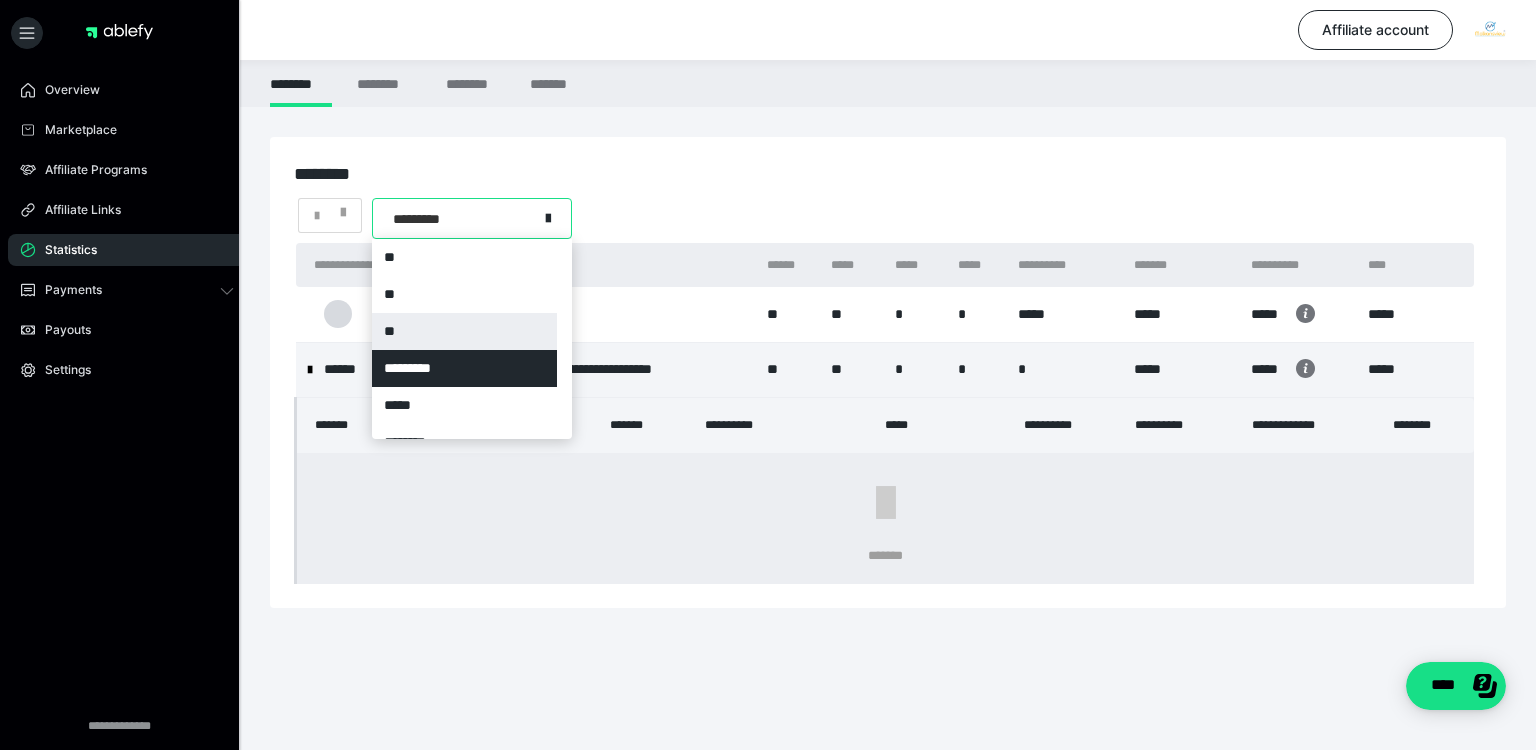 click on "**" at bounding box center [464, 331] 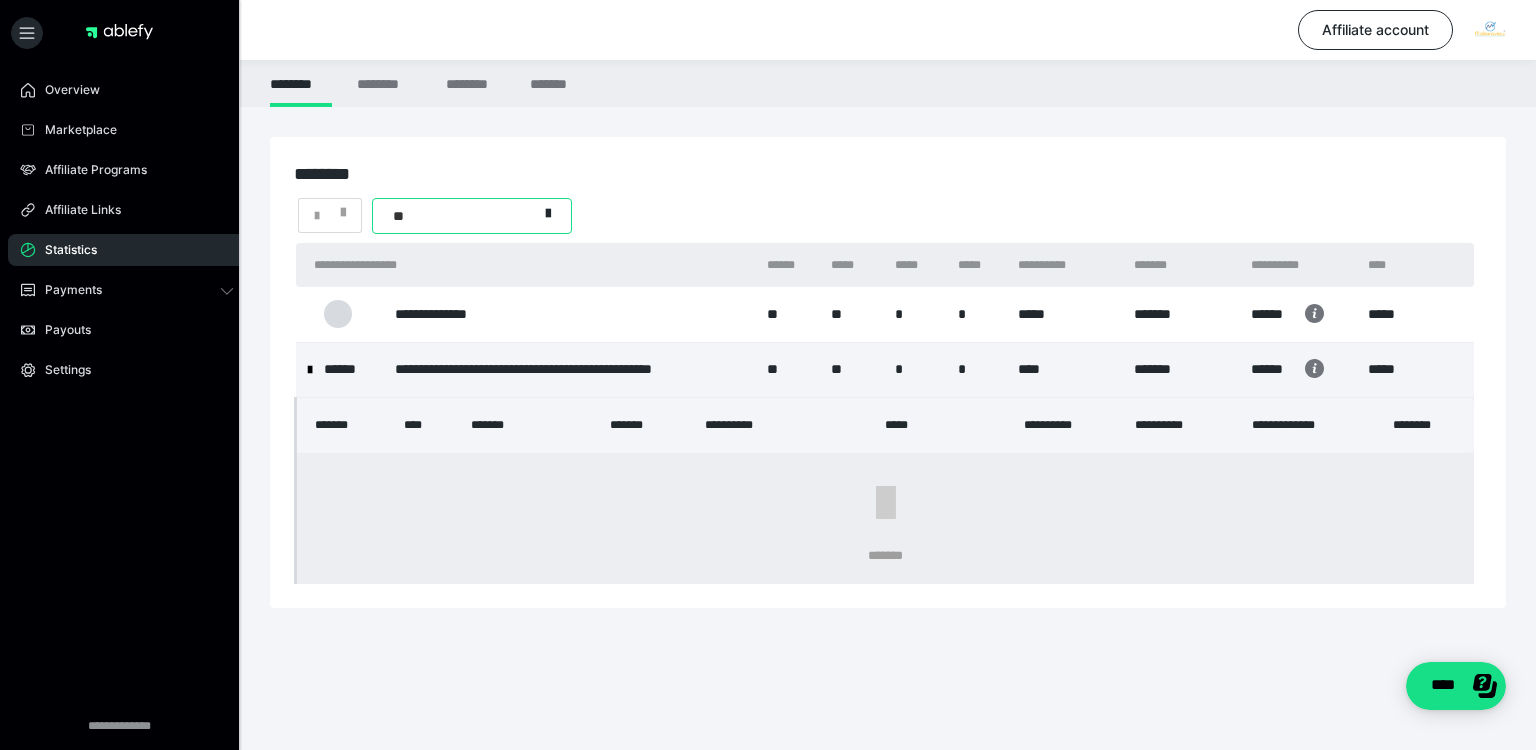 click on "**" at bounding box center [455, 216] 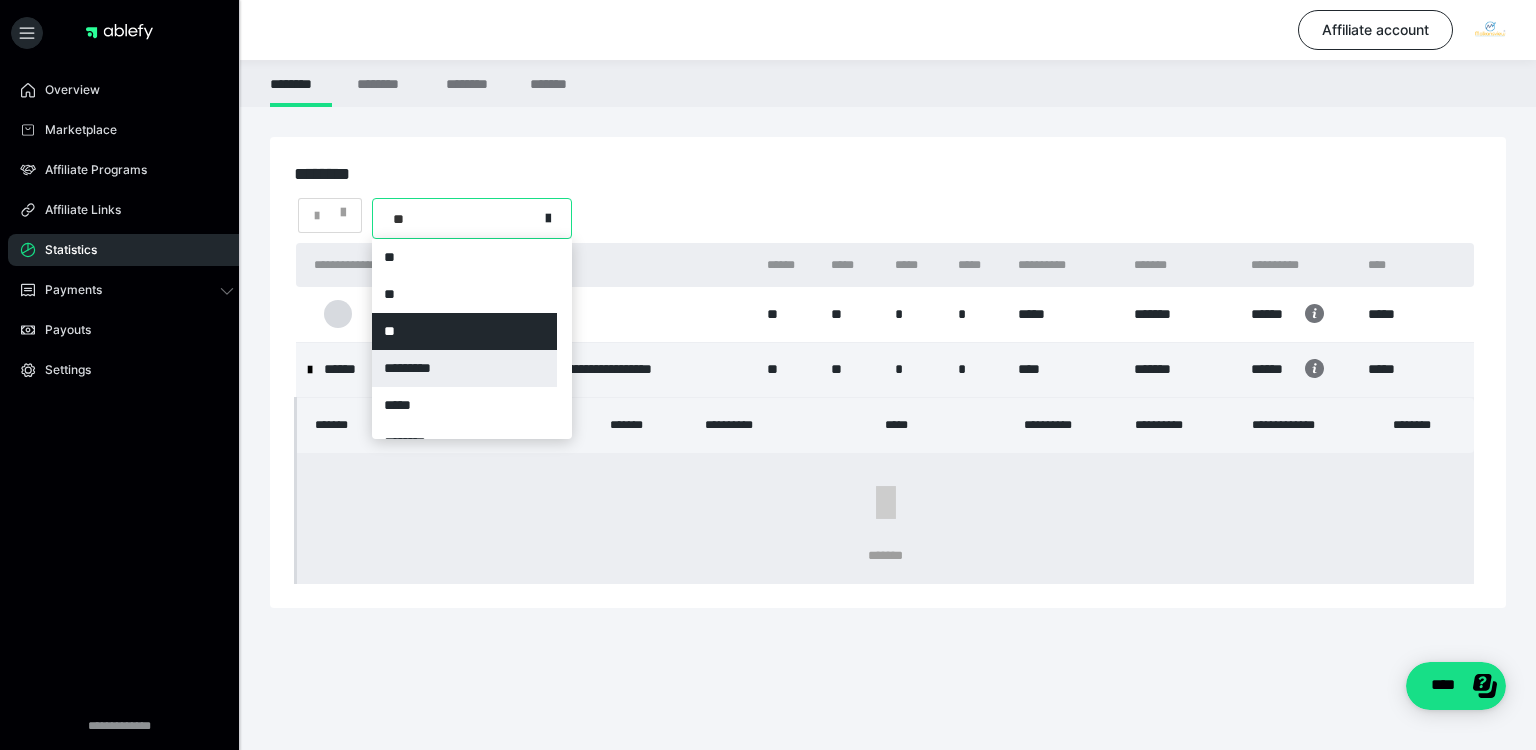 click on "*********" at bounding box center [464, 368] 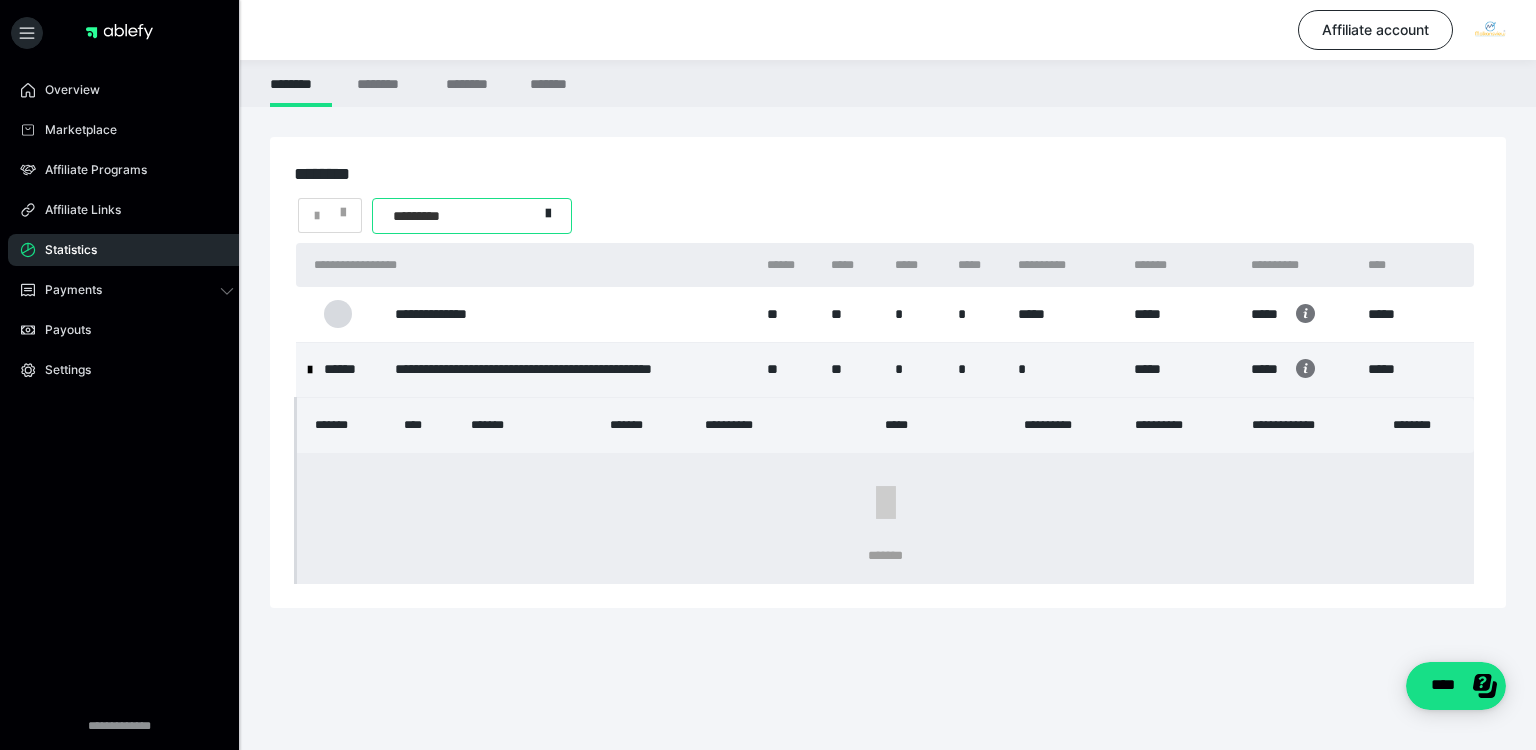 click on "*********" at bounding box center (455, 216) 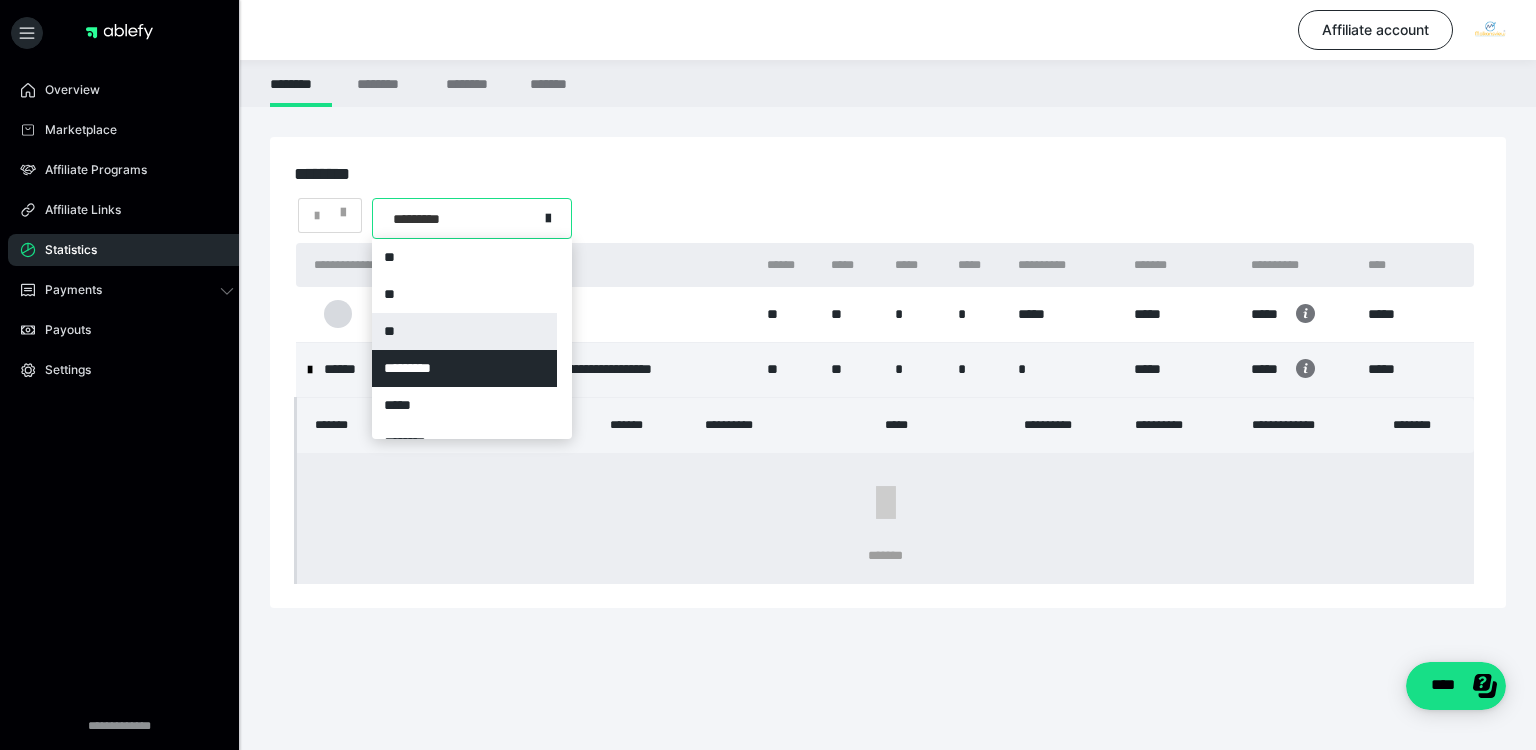 click on "**" at bounding box center (464, 331) 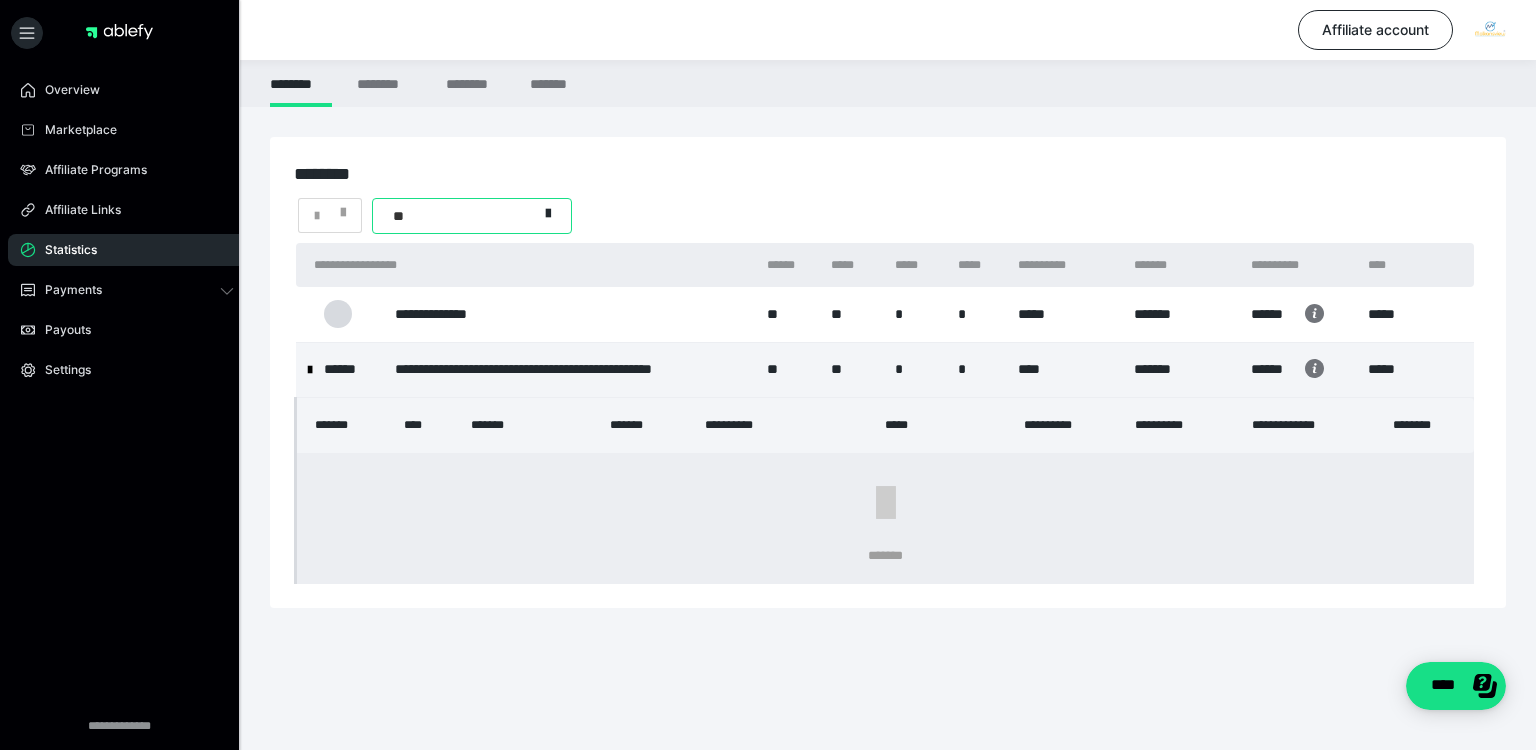click on "**" at bounding box center (455, 216) 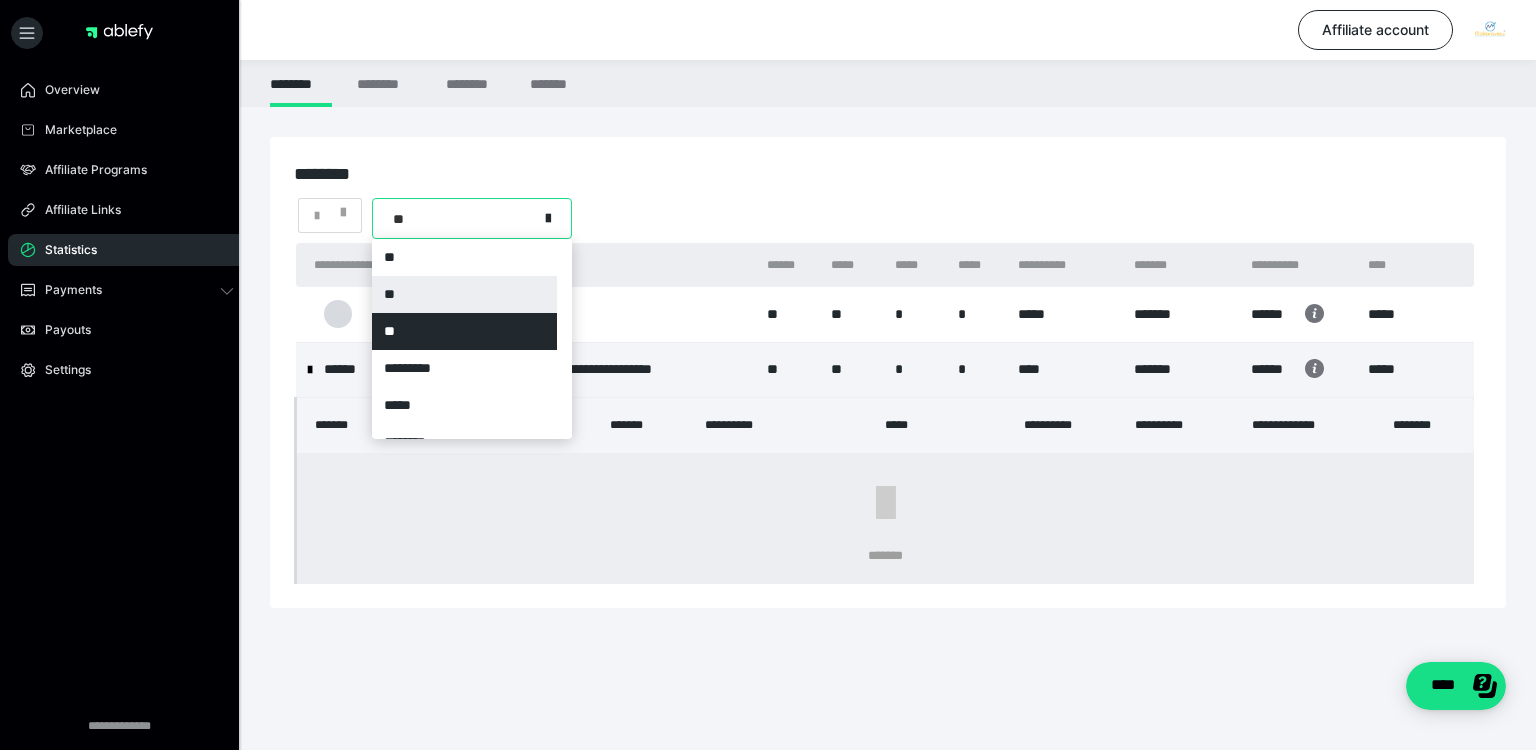 click on "**" at bounding box center [464, 294] 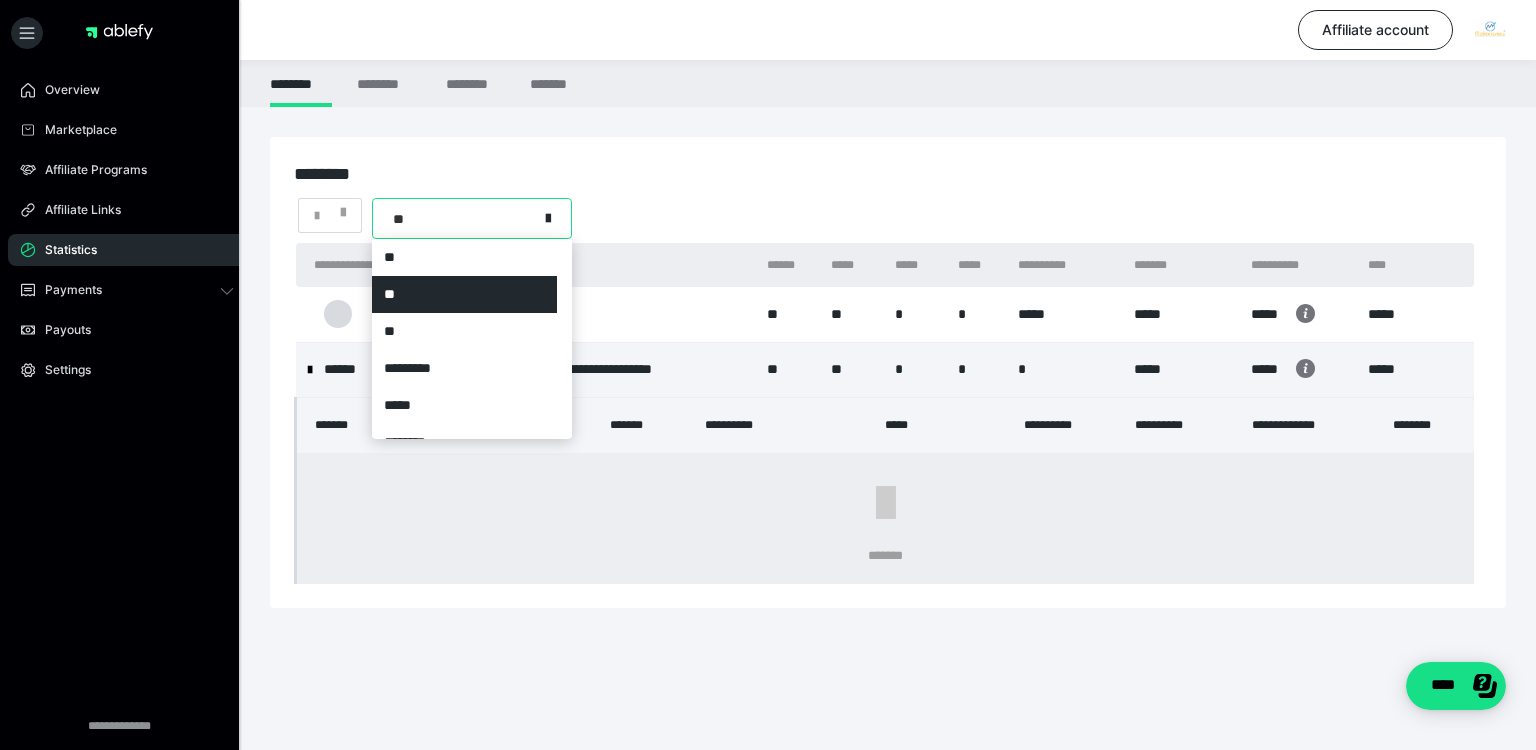click on "**" at bounding box center (455, 218) 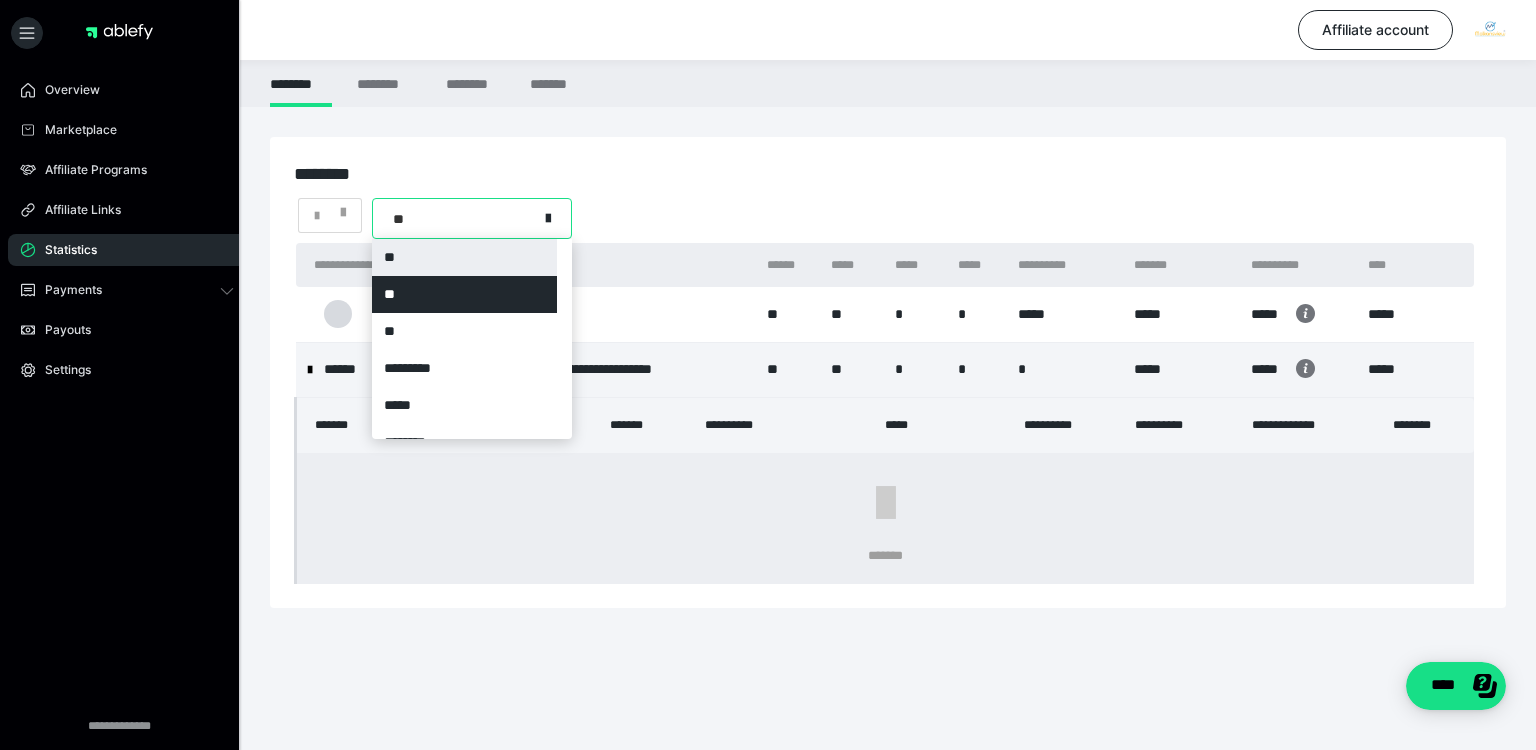 click on "**" at bounding box center [464, 257] 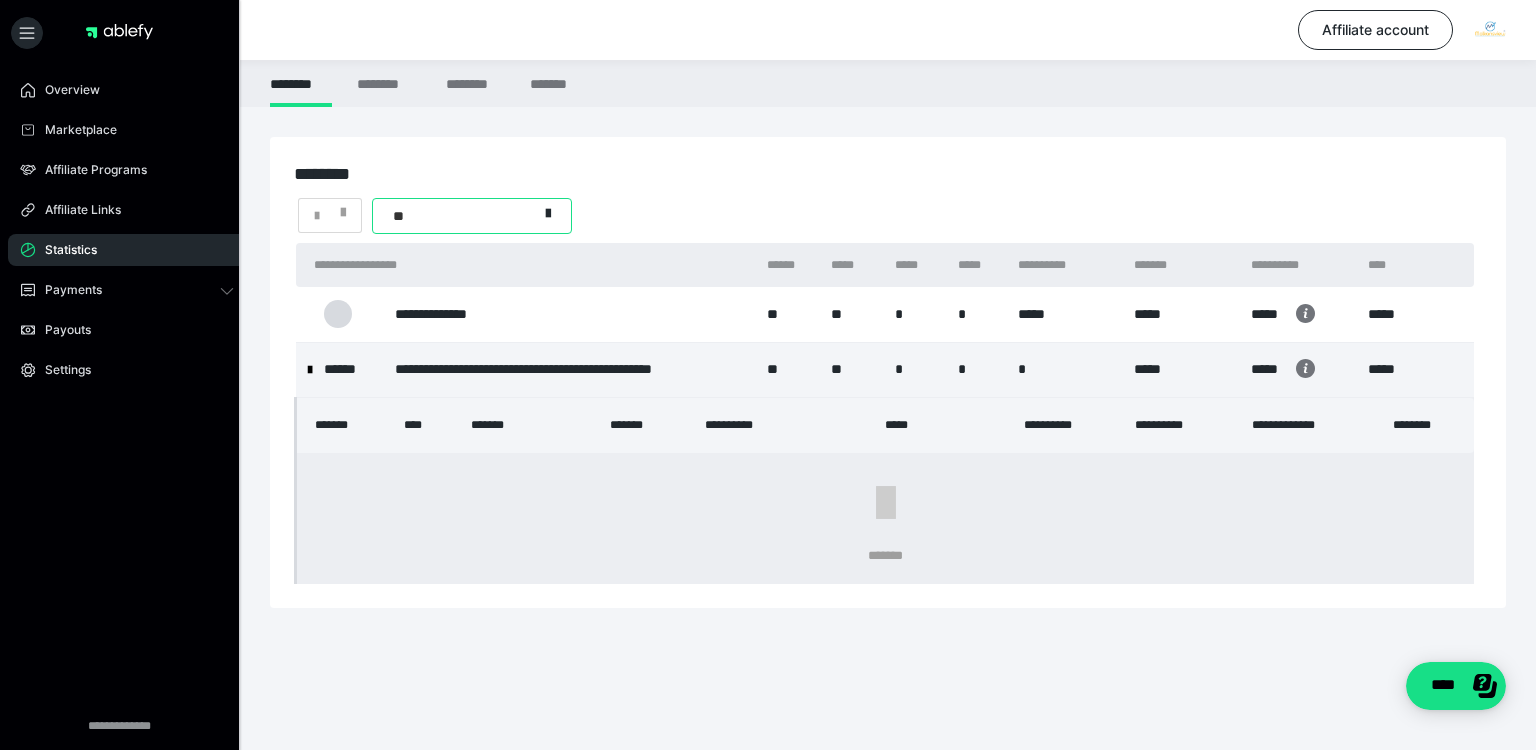 click on "**" at bounding box center (455, 216) 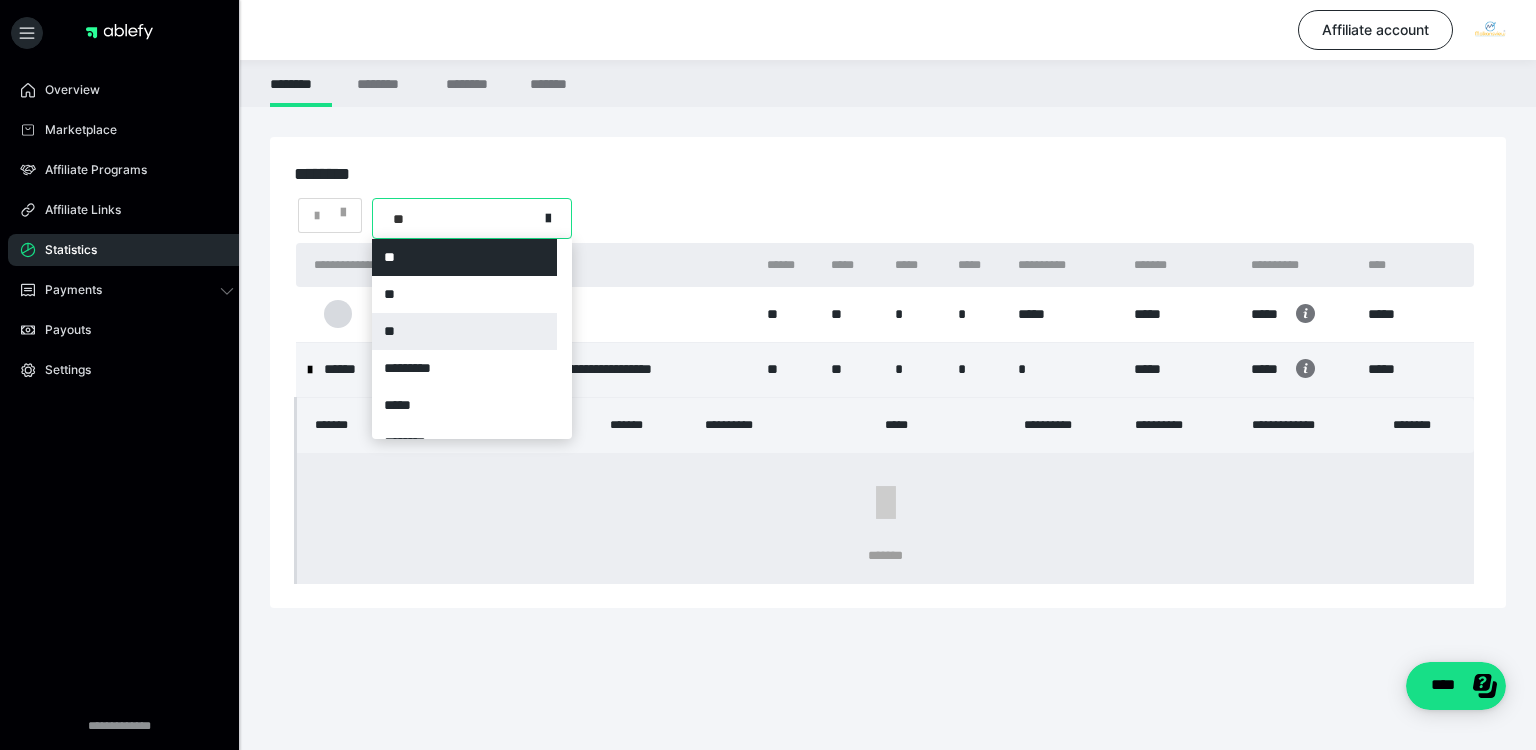 click on "**" at bounding box center [464, 331] 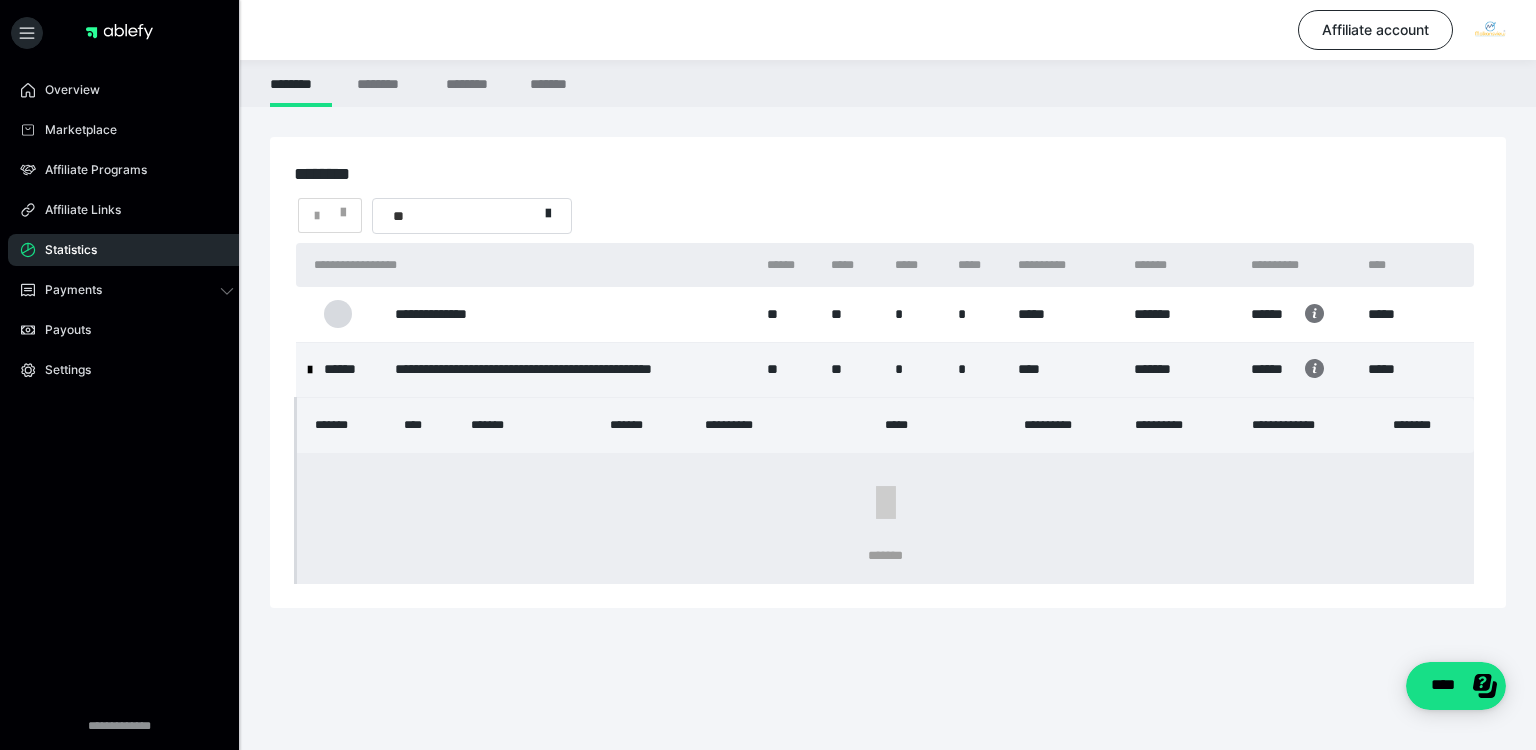 click on "**********" at bounding box center [888, 372] 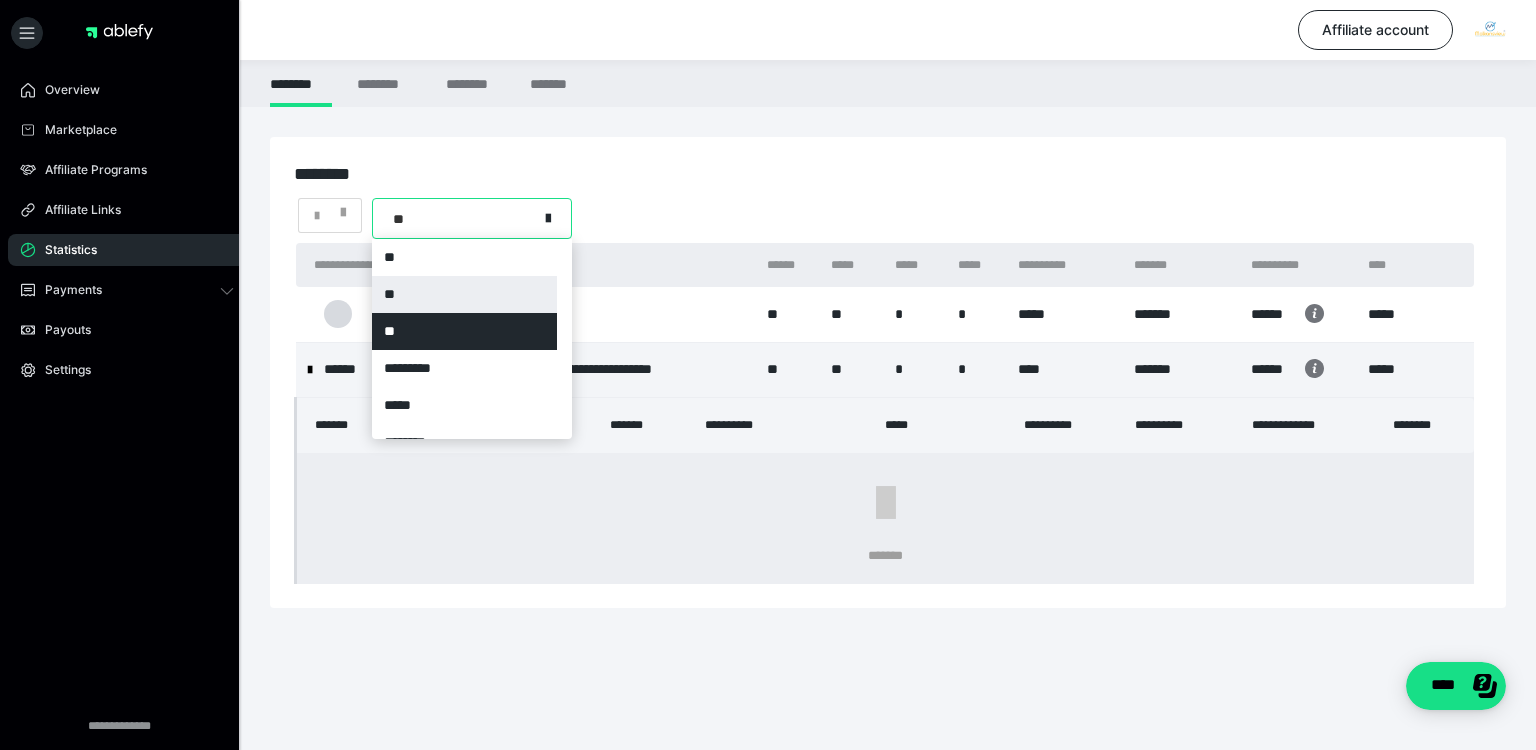 scroll, scrollTop: 22, scrollLeft: 0, axis: vertical 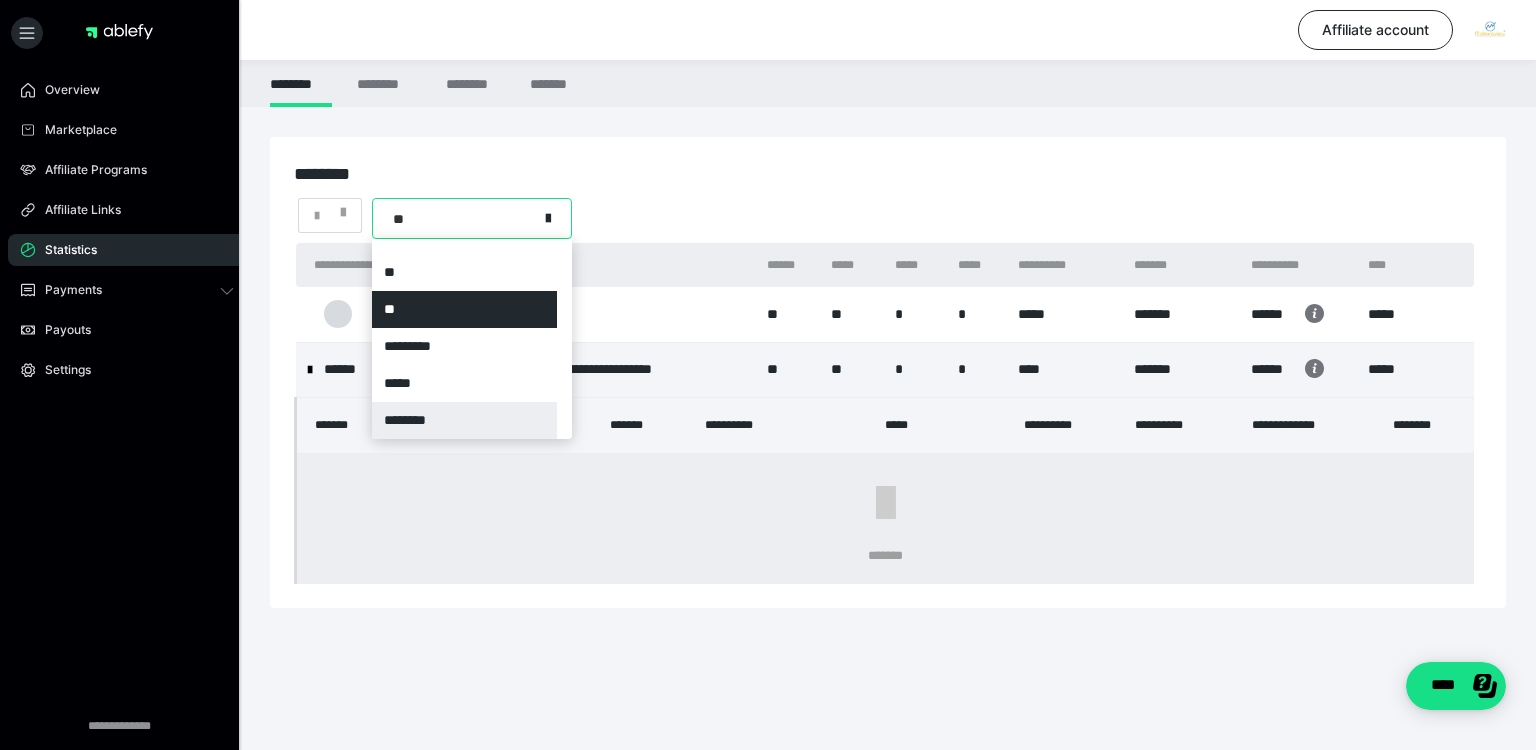 click on "********" at bounding box center (464, 420) 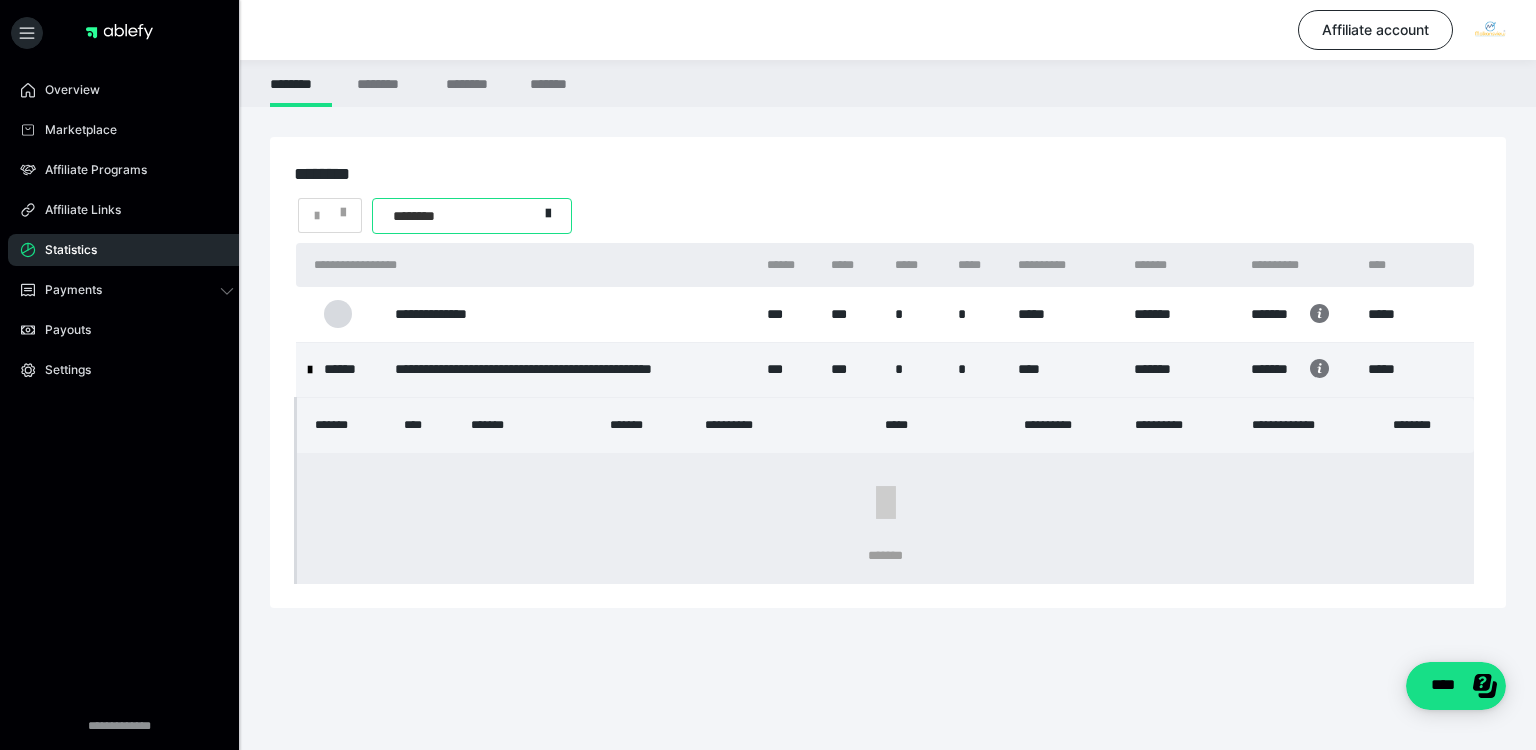 click at bounding box center [310, 370] 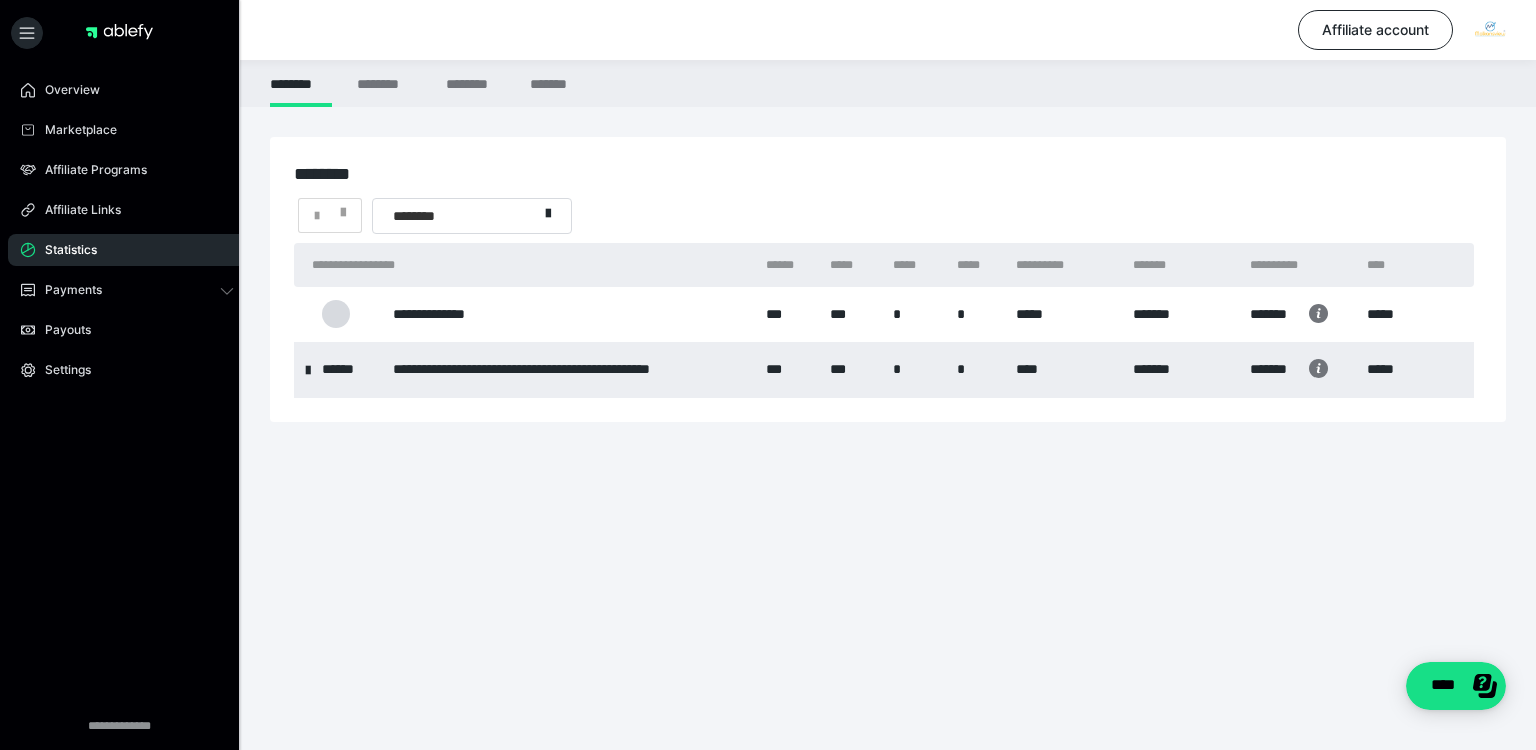 click on "********" at bounding box center (455, 216) 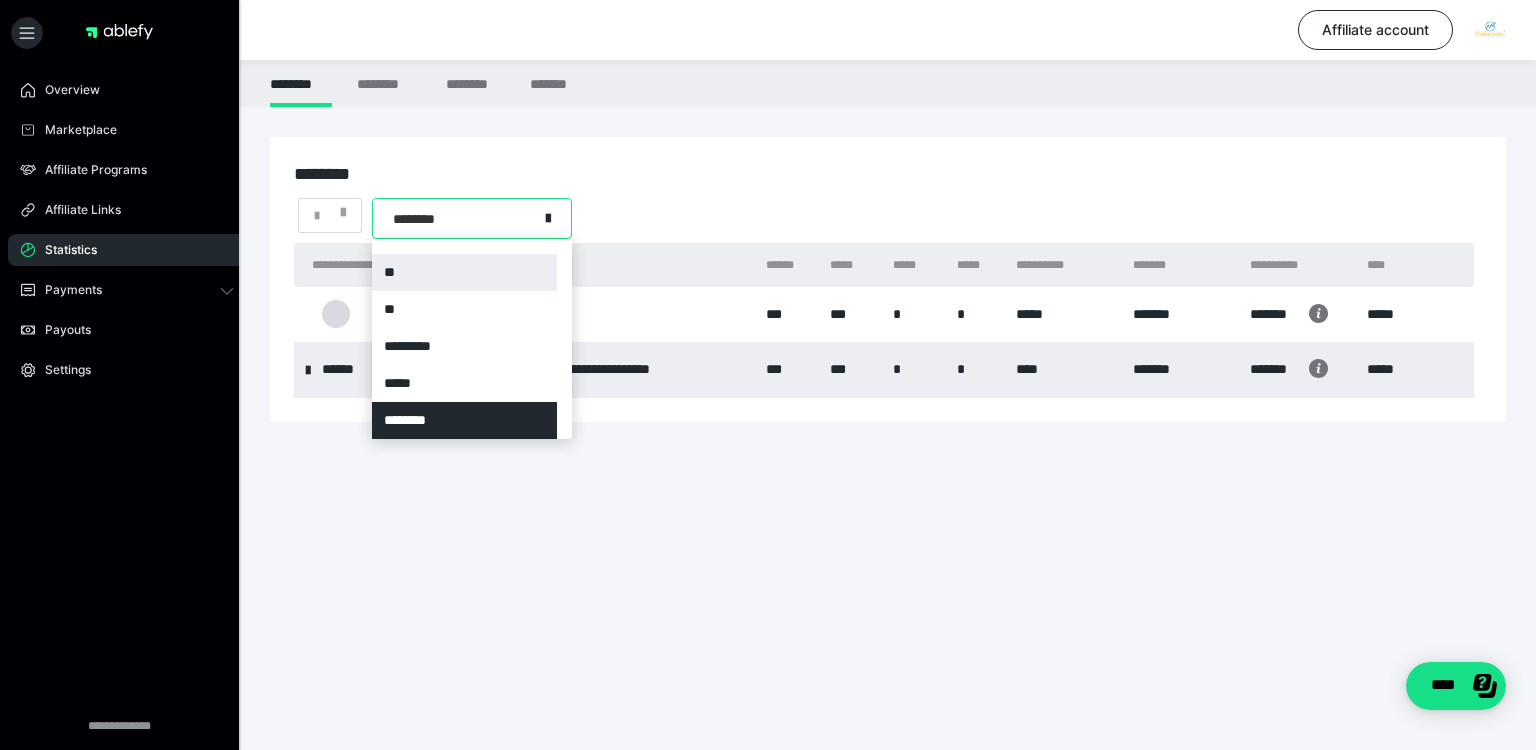 scroll, scrollTop: 0, scrollLeft: 0, axis: both 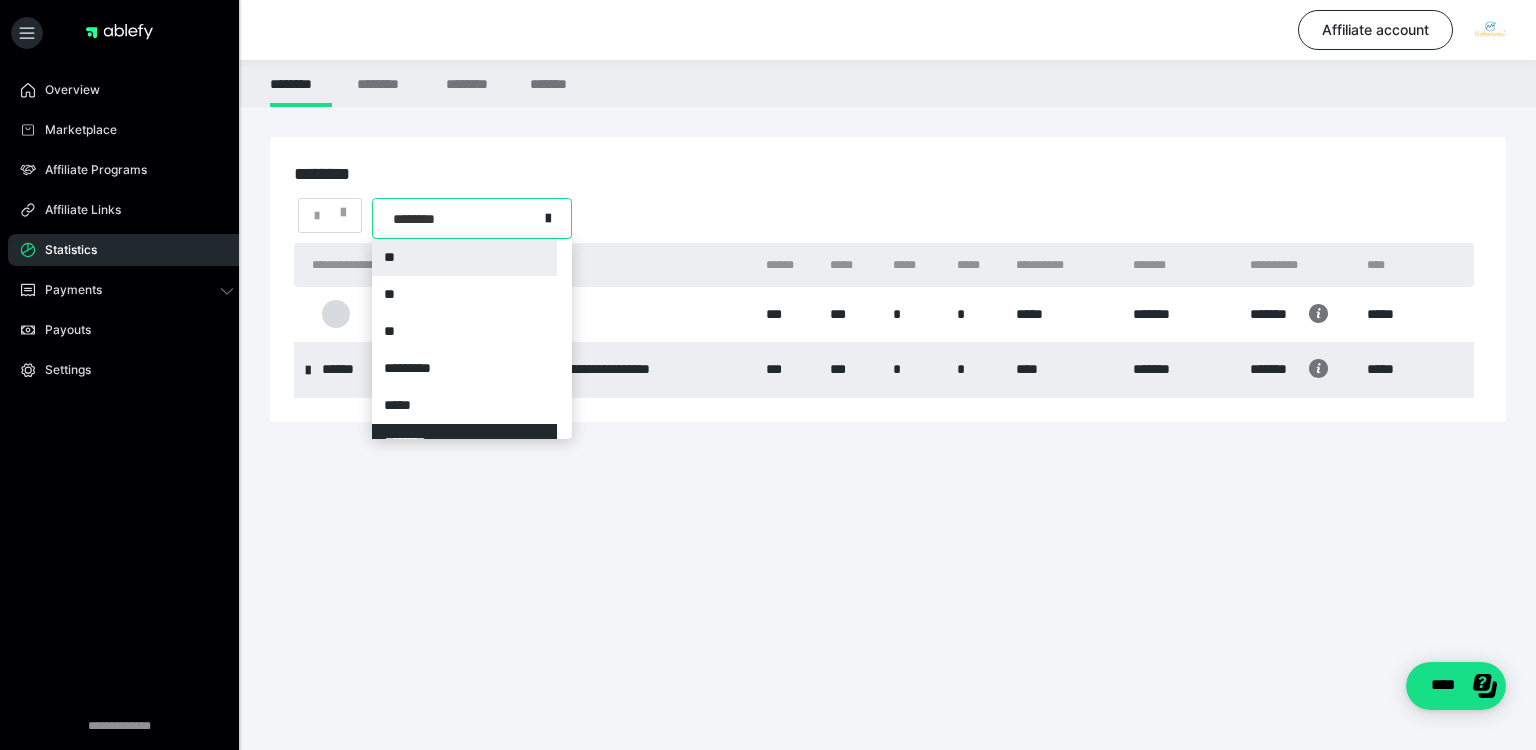 click on "**" at bounding box center [464, 257] 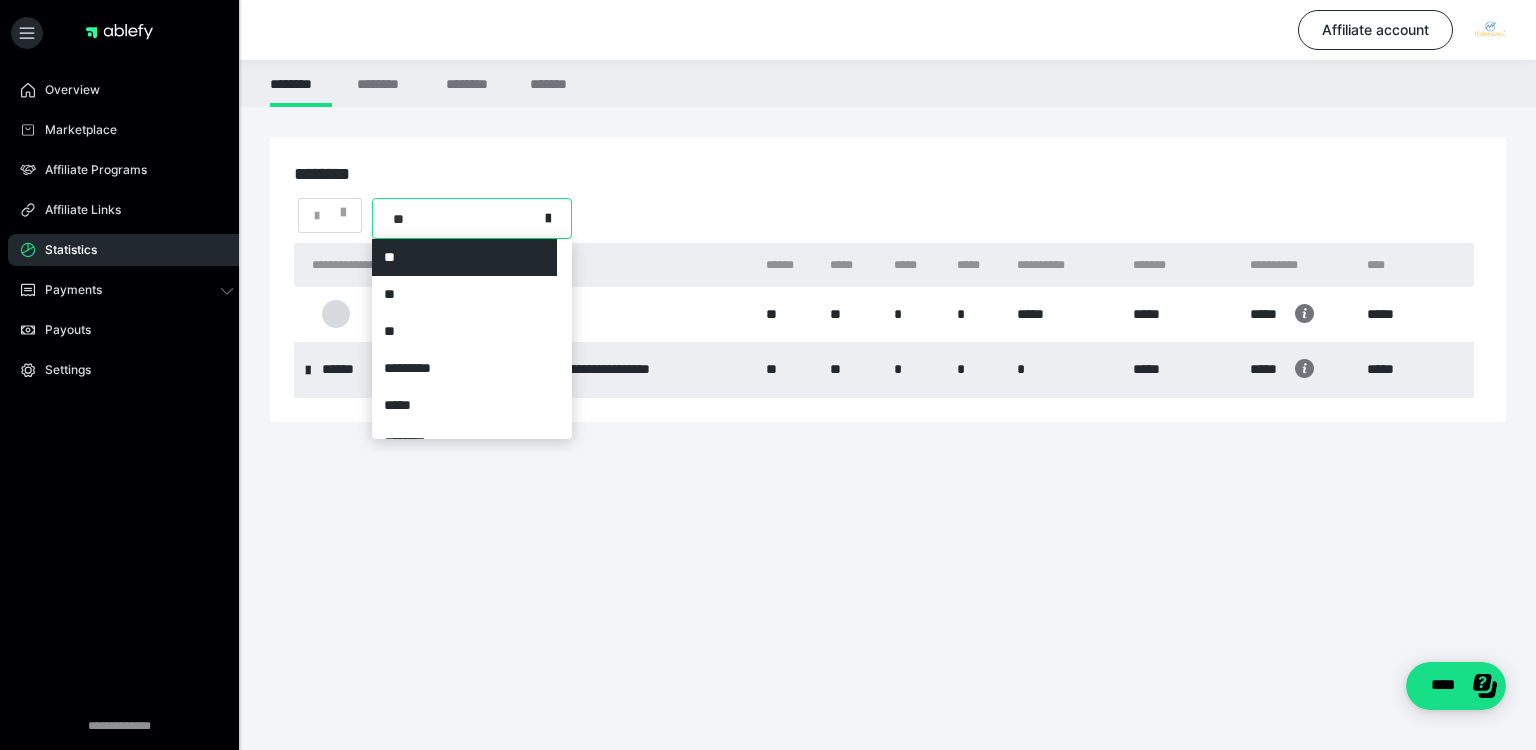 click on "**" at bounding box center [455, 218] 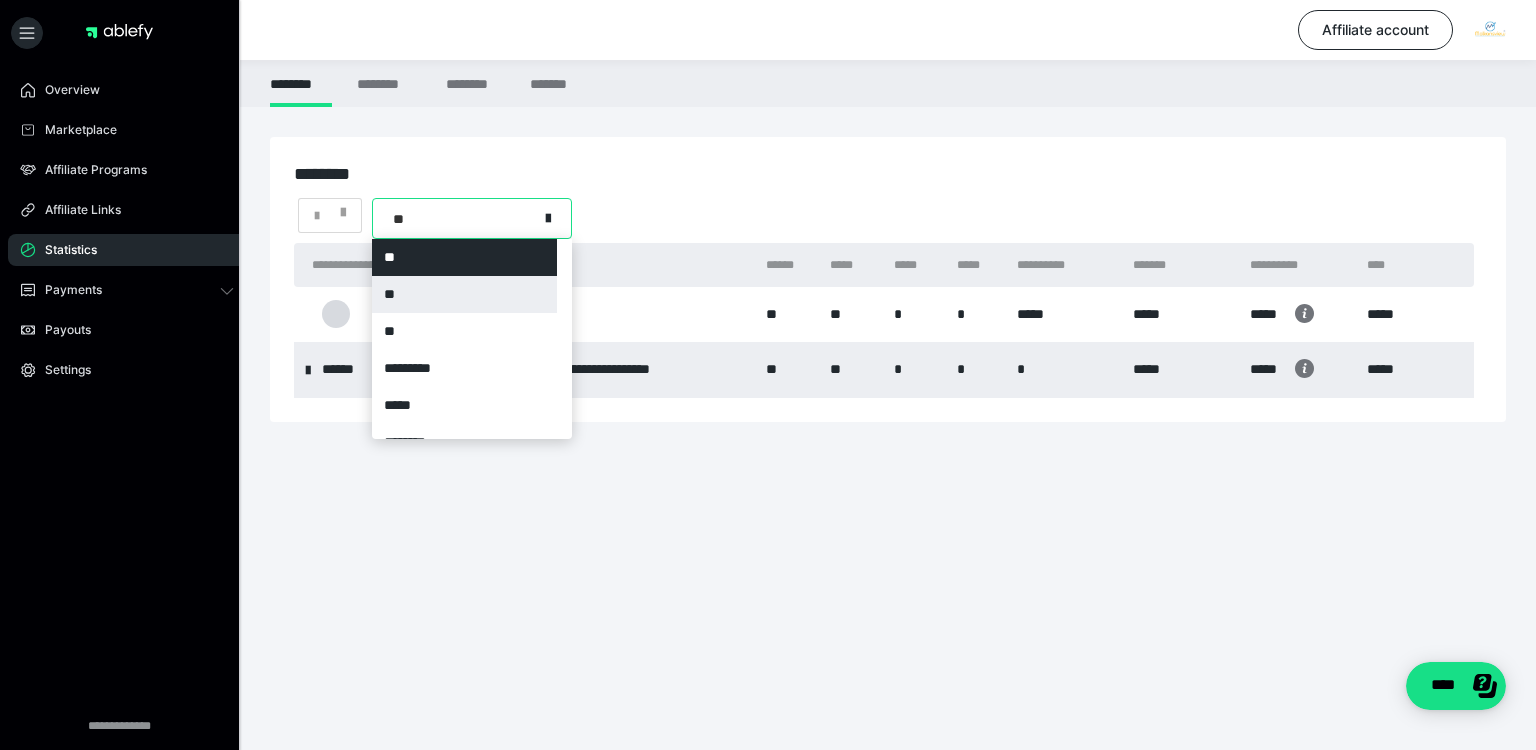 click on "**" at bounding box center (464, 294) 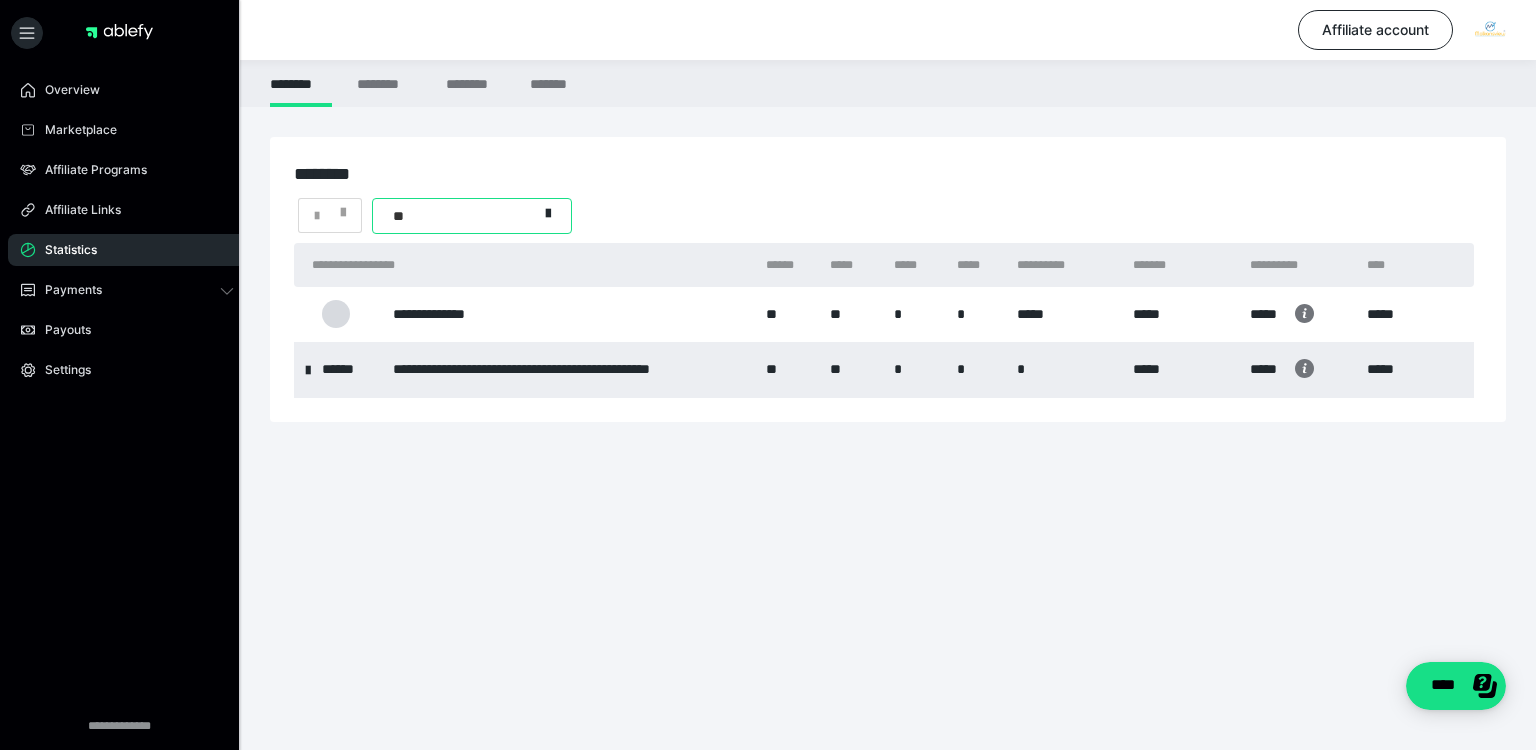 click on "**" at bounding box center (455, 216) 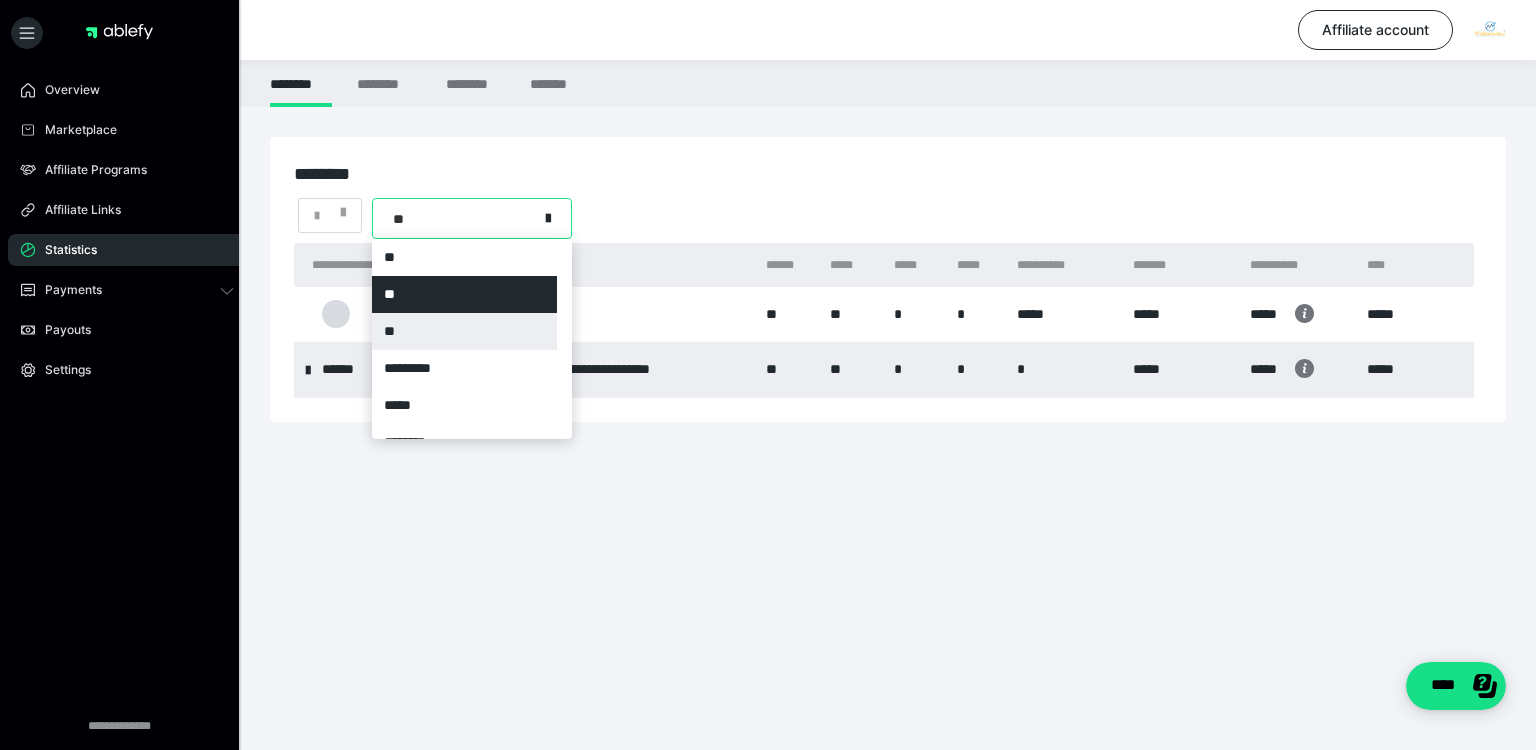 click on "**" at bounding box center [464, 331] 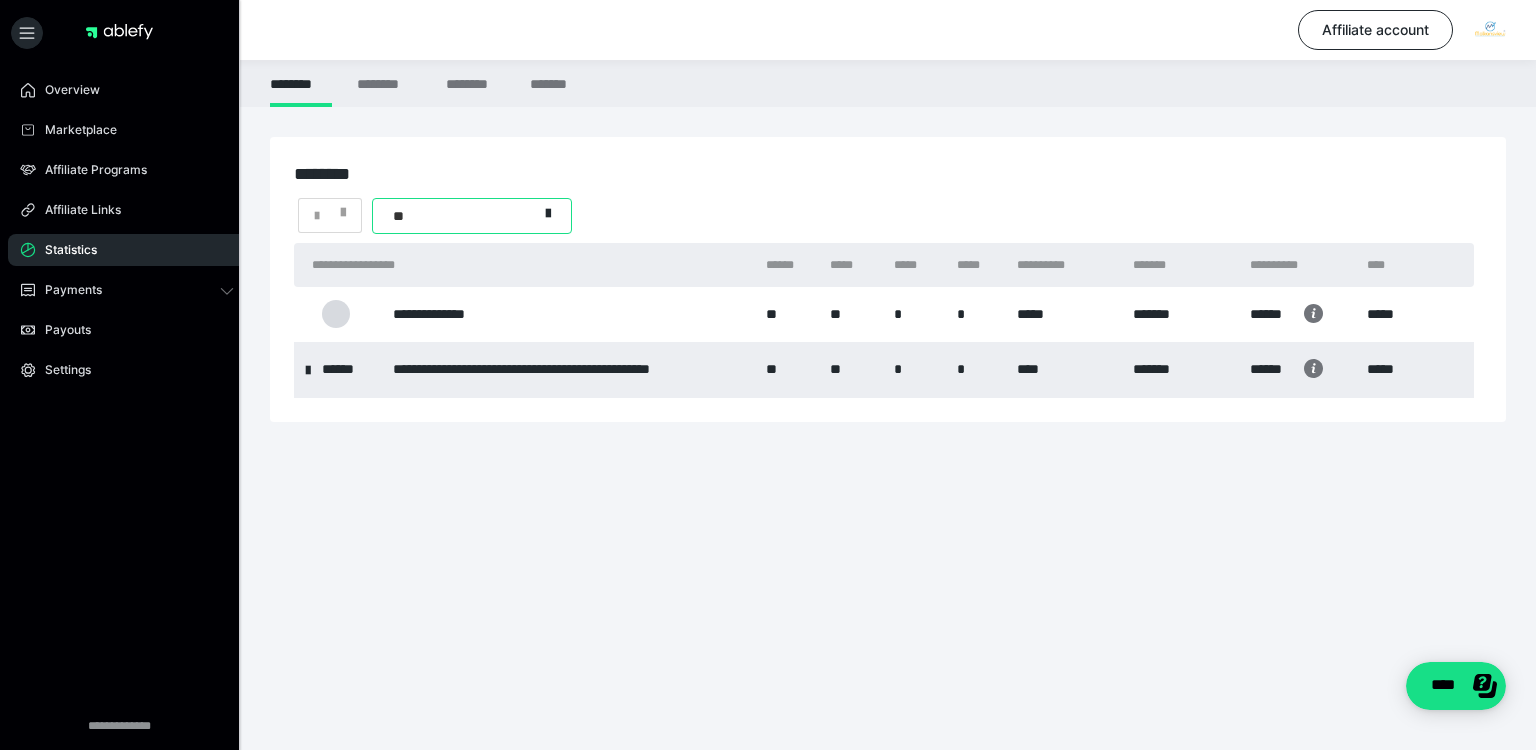 click on "**" at bounding box center [455, 216] 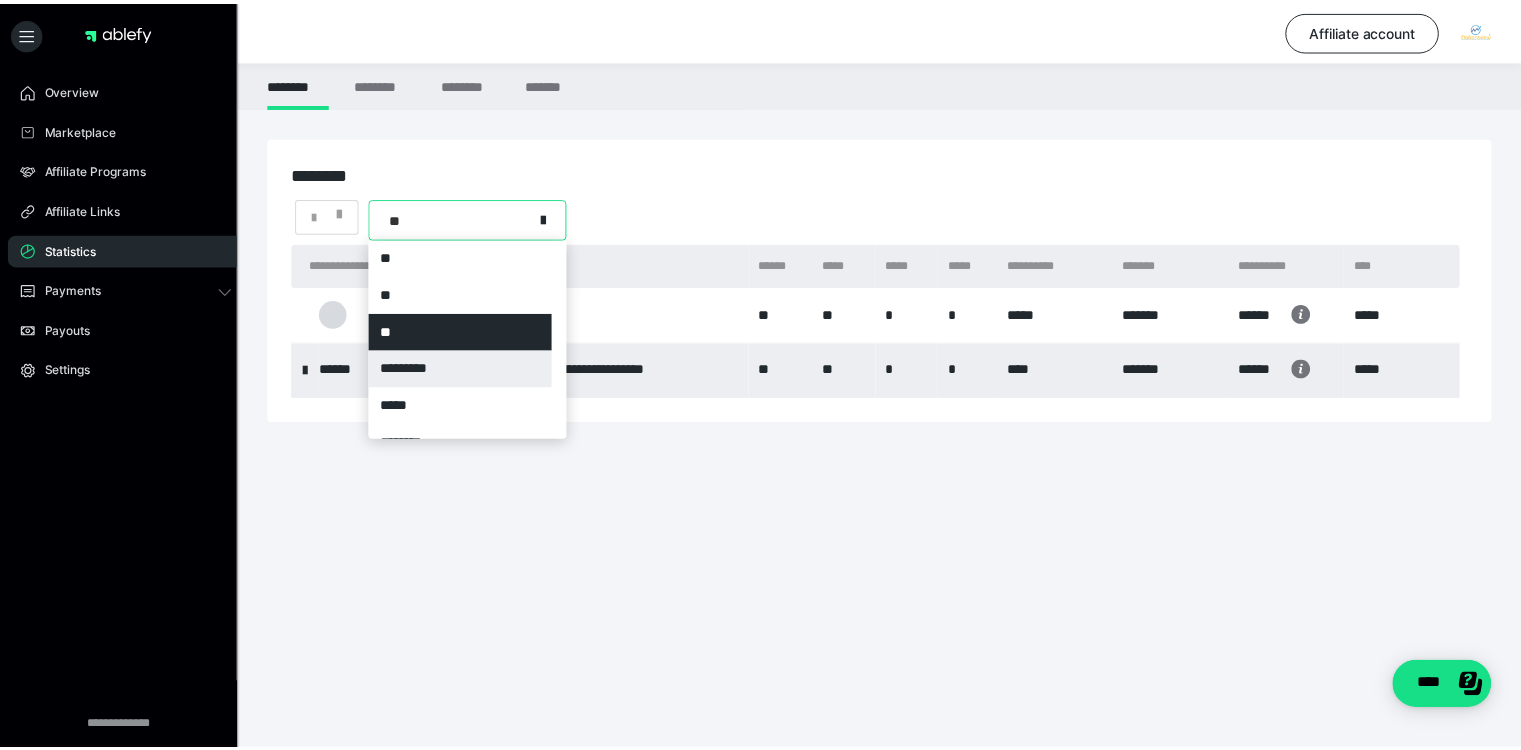 scroll, scrollTop: 22, scrollLeft: 0, axis: vertical 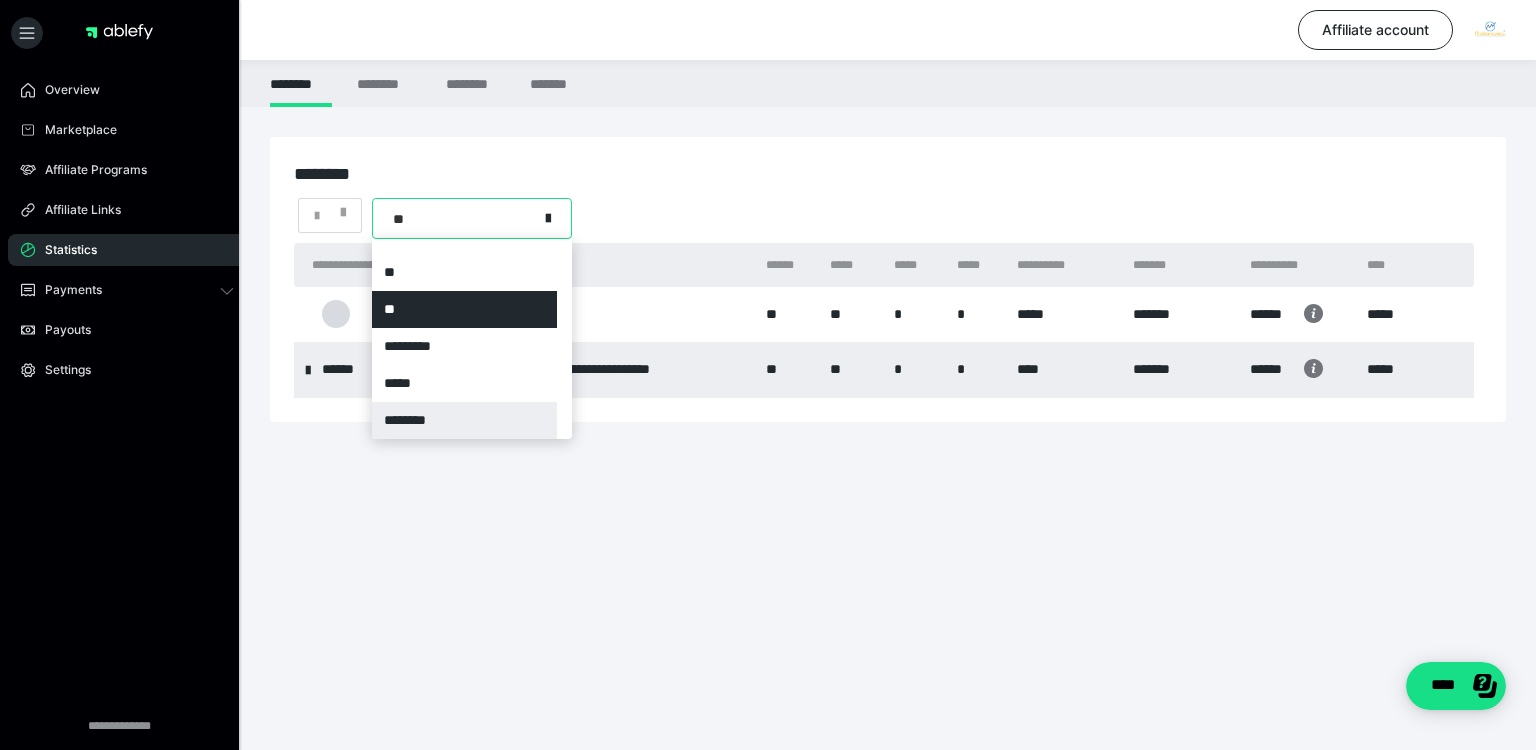 click on "********" at bounding box center (464, 420) 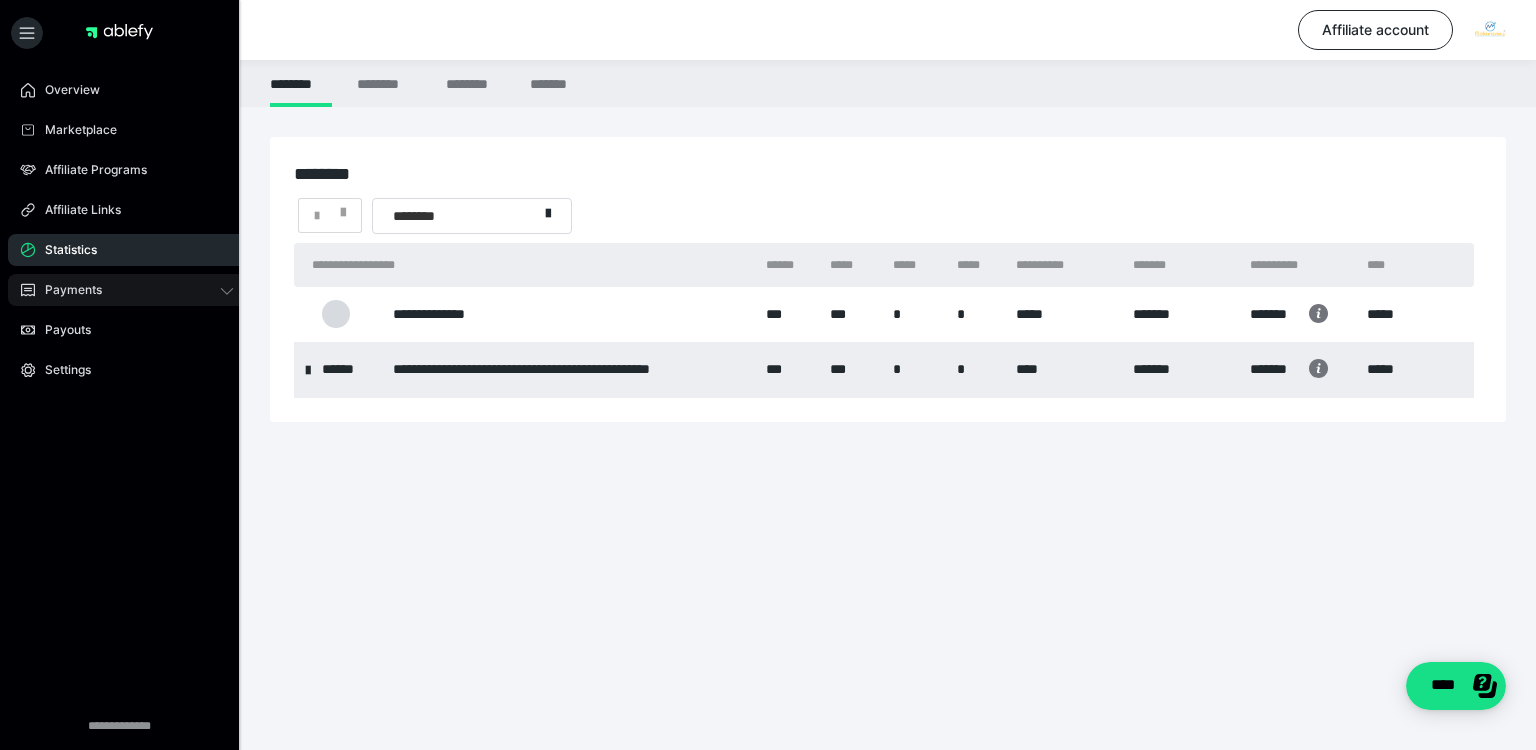 click on "Payments" at bounding box center [127, 290] 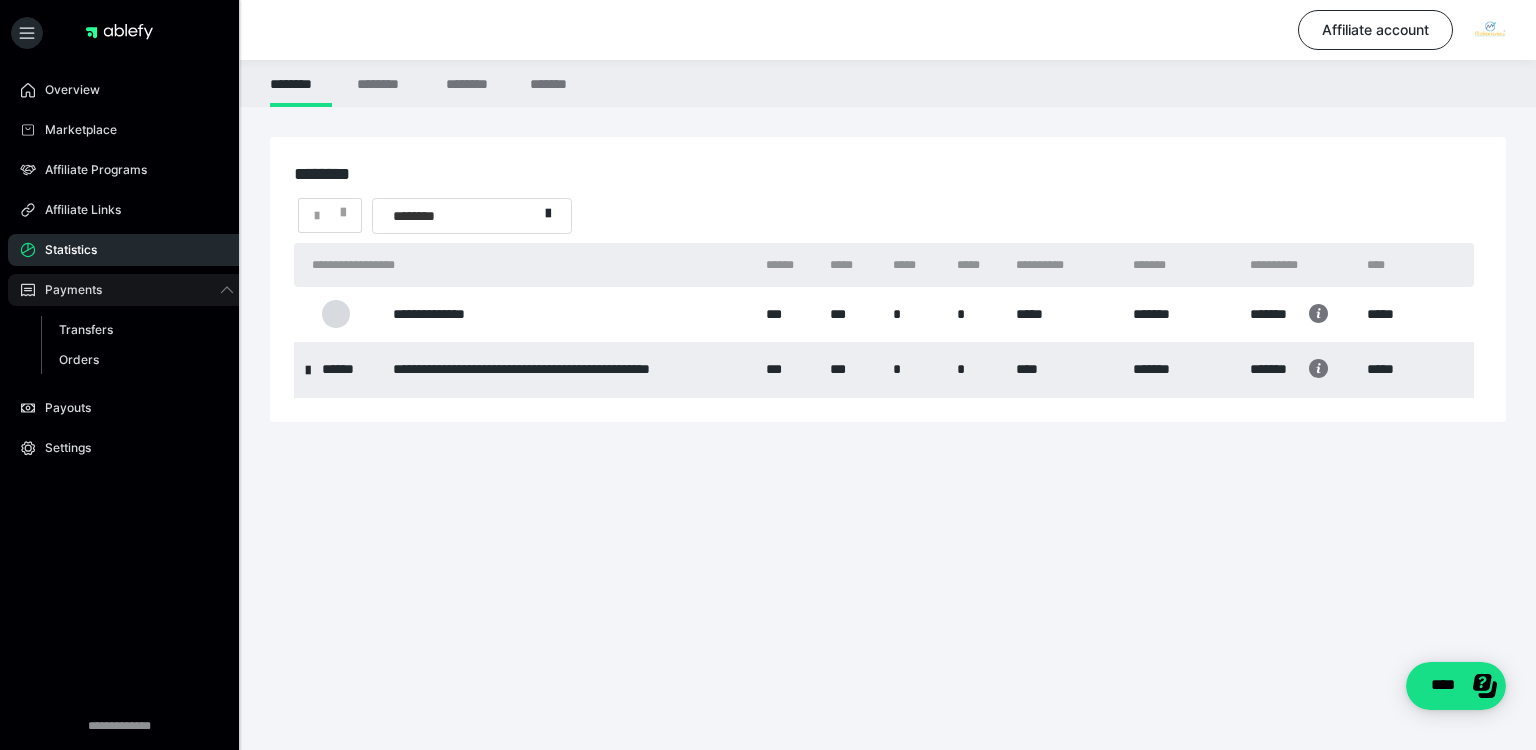 click on "Payments" at bounding box center [127, 290] 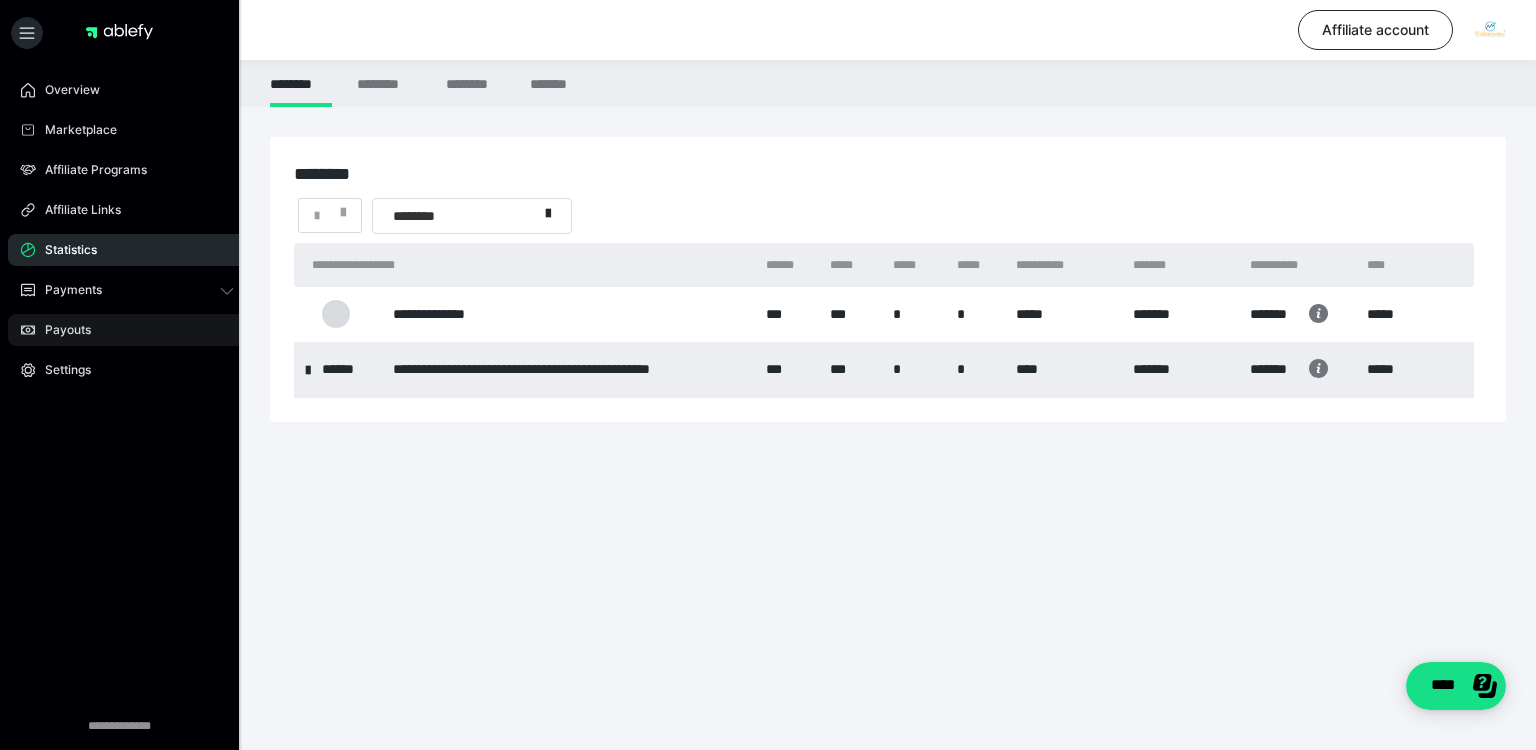 click on "Payouts" at bounding box center [127, 330] 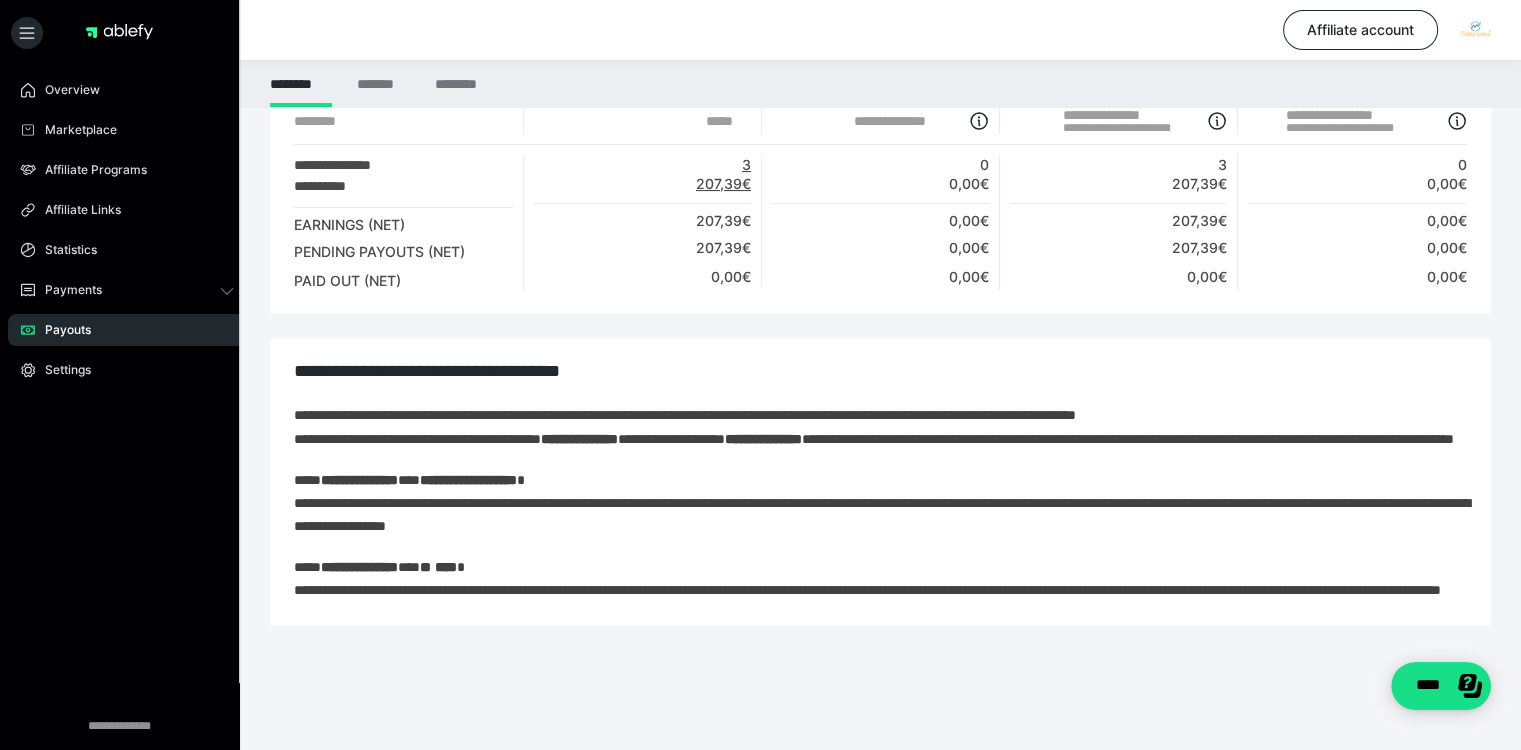 scroll, scrollTop: 0, scrollLeft: 0, axis: both 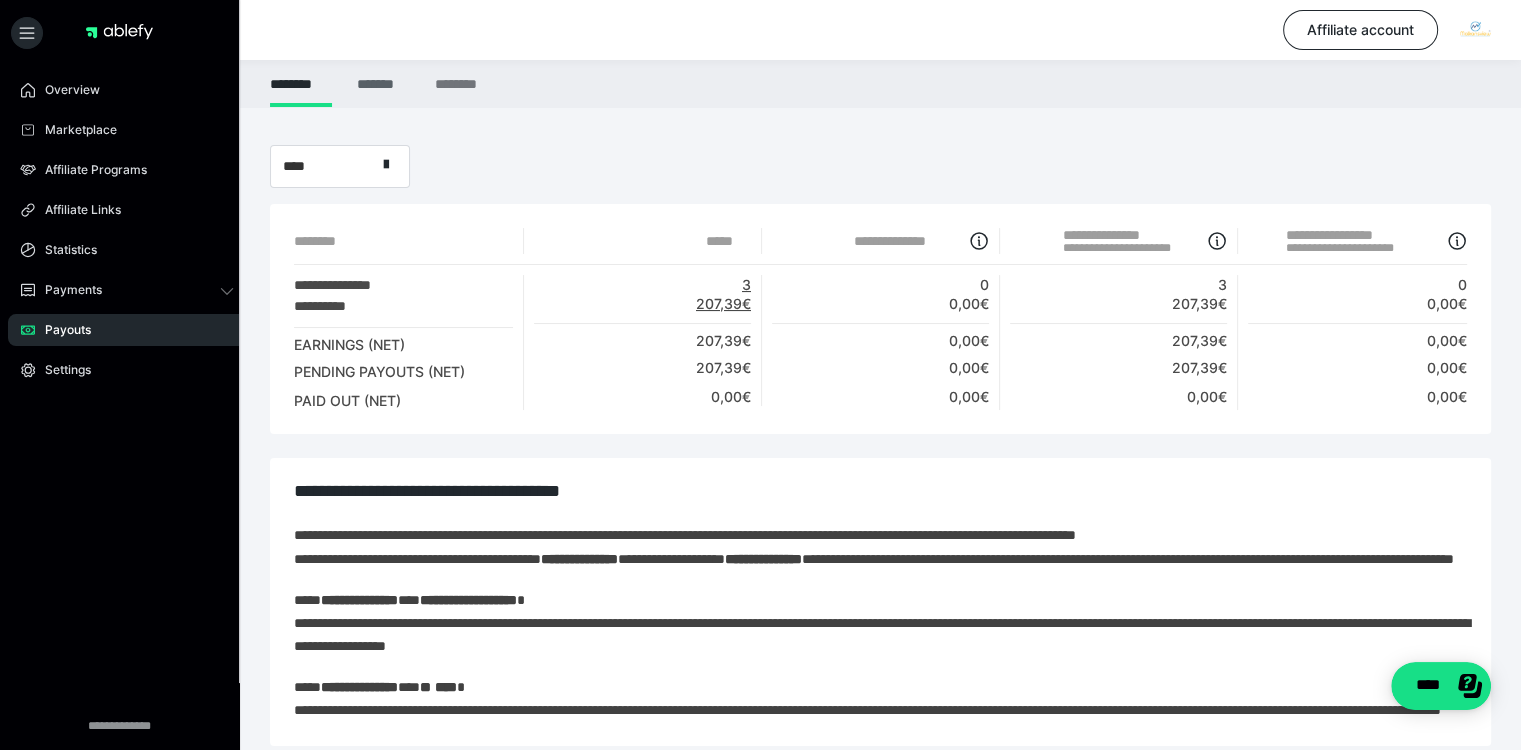 click on "*******" at bounding box center [383, 83] 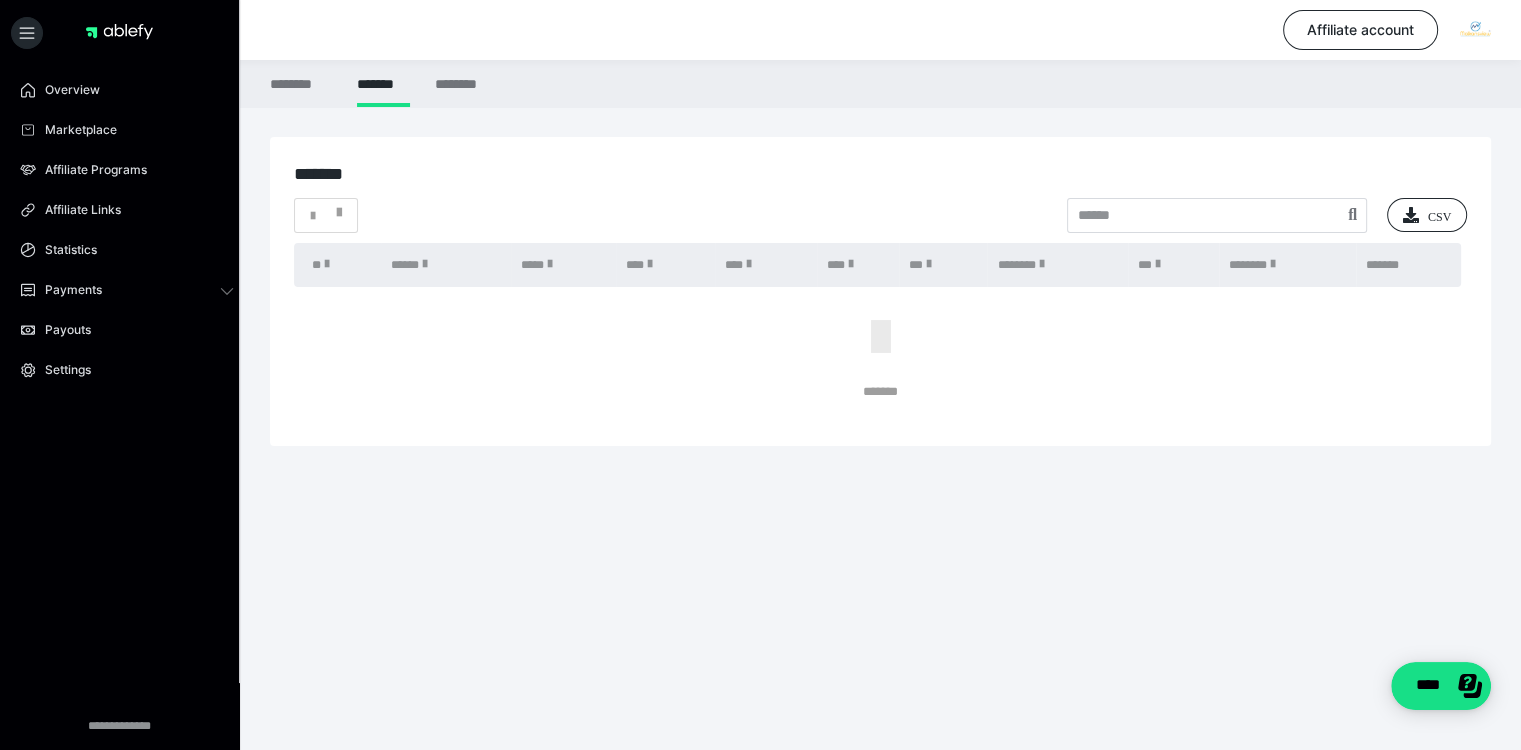 click on "********" at bounding box center (313, 83) 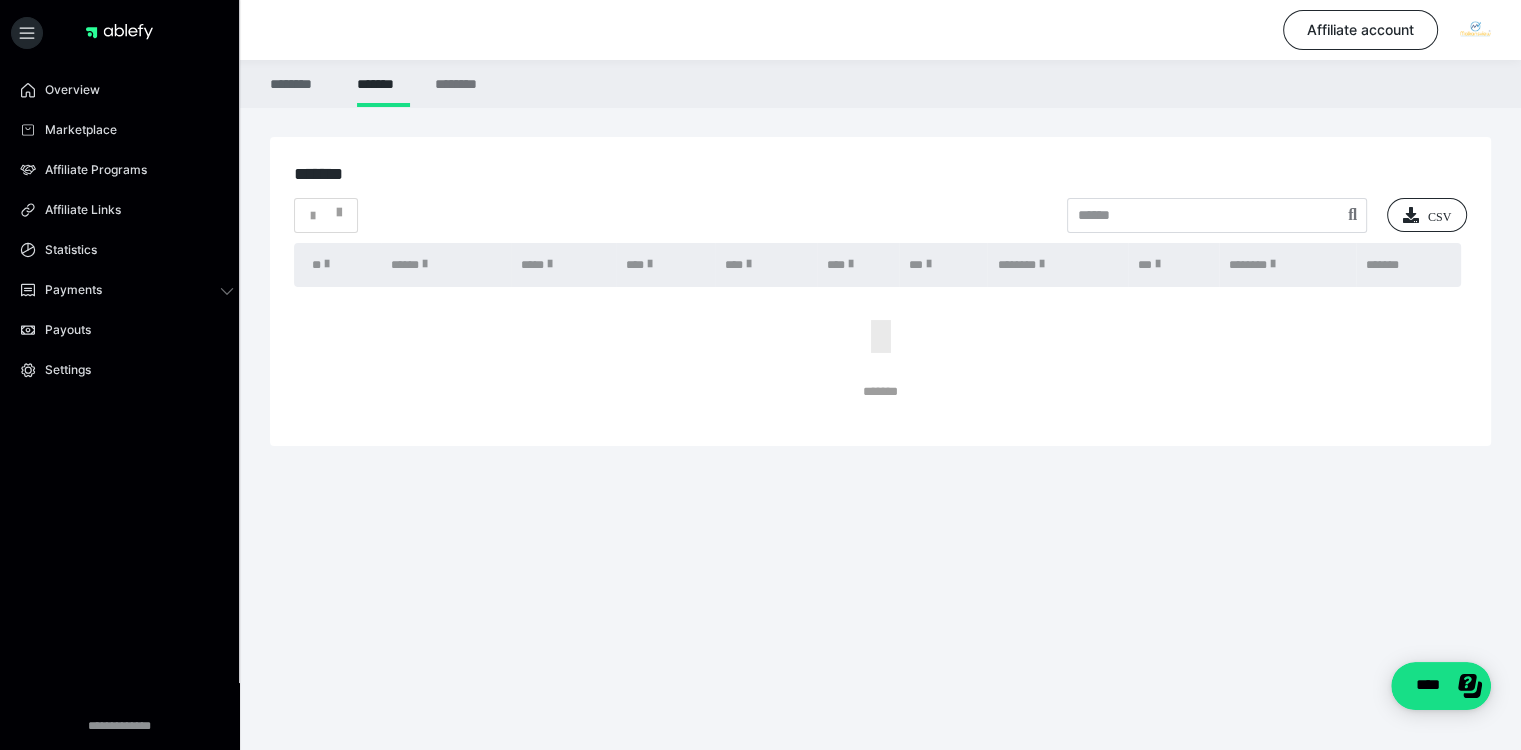 click on "********" at bounding box center [301, 83] 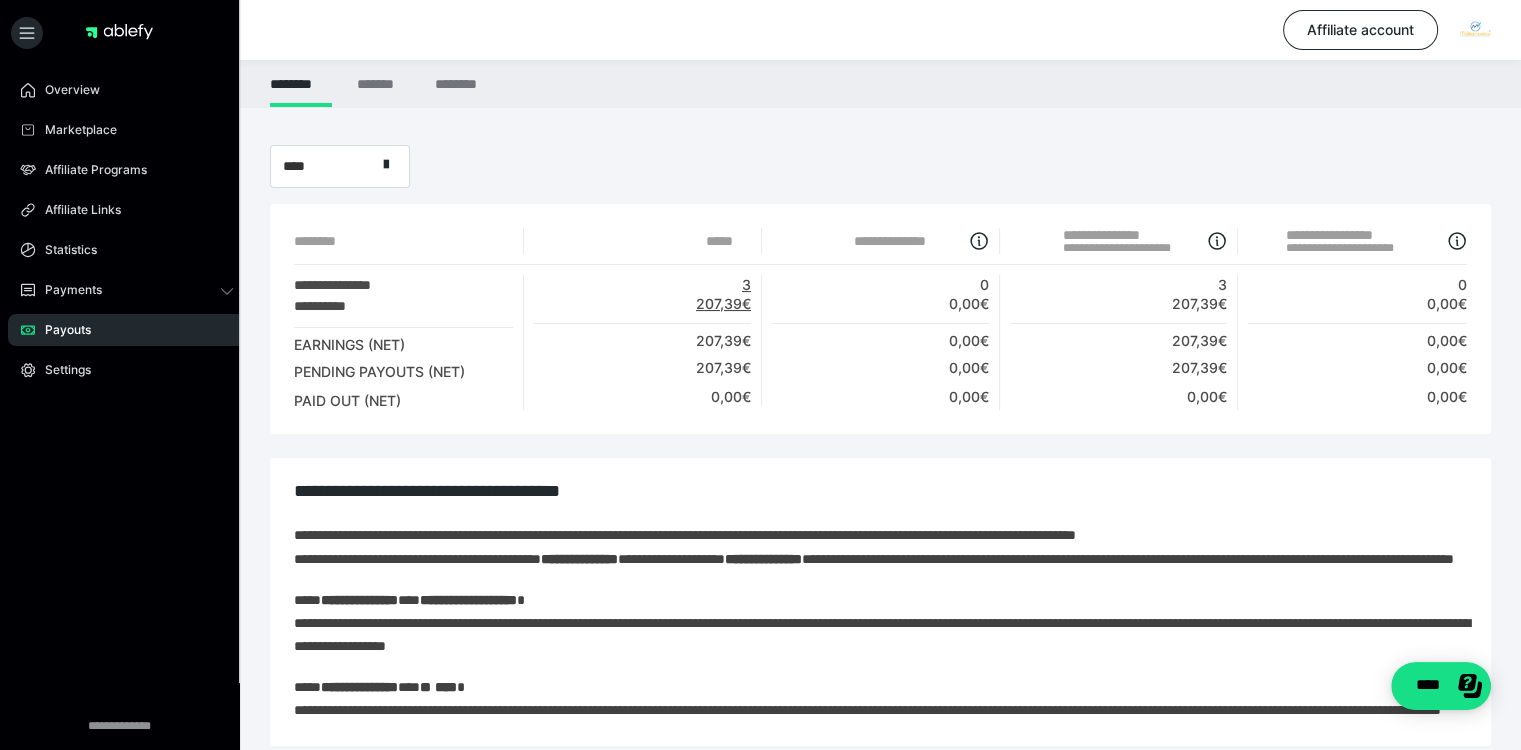 click on "**********" at bounding box center (880, 488) 